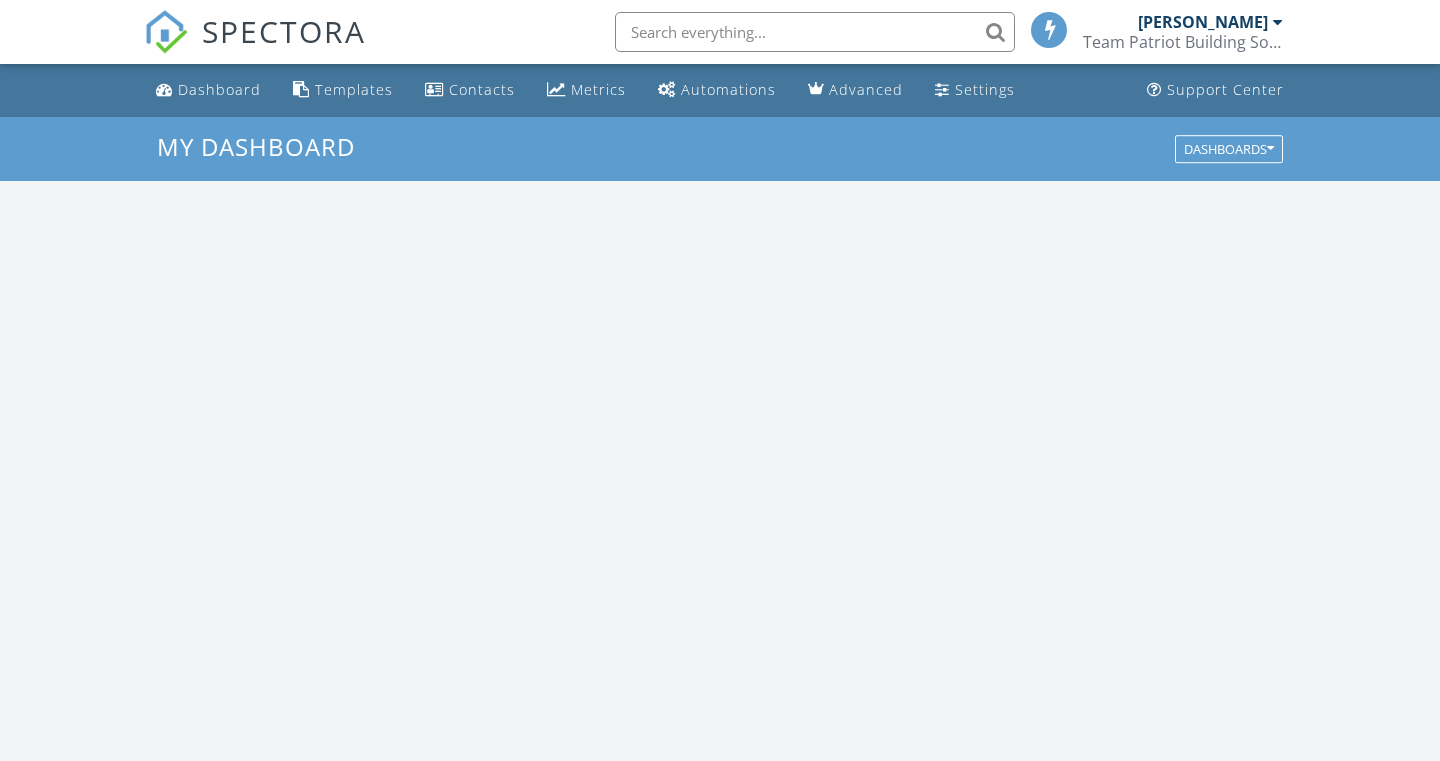 scroll, scrollTop: 0, scrollLeft: 0, axis: both 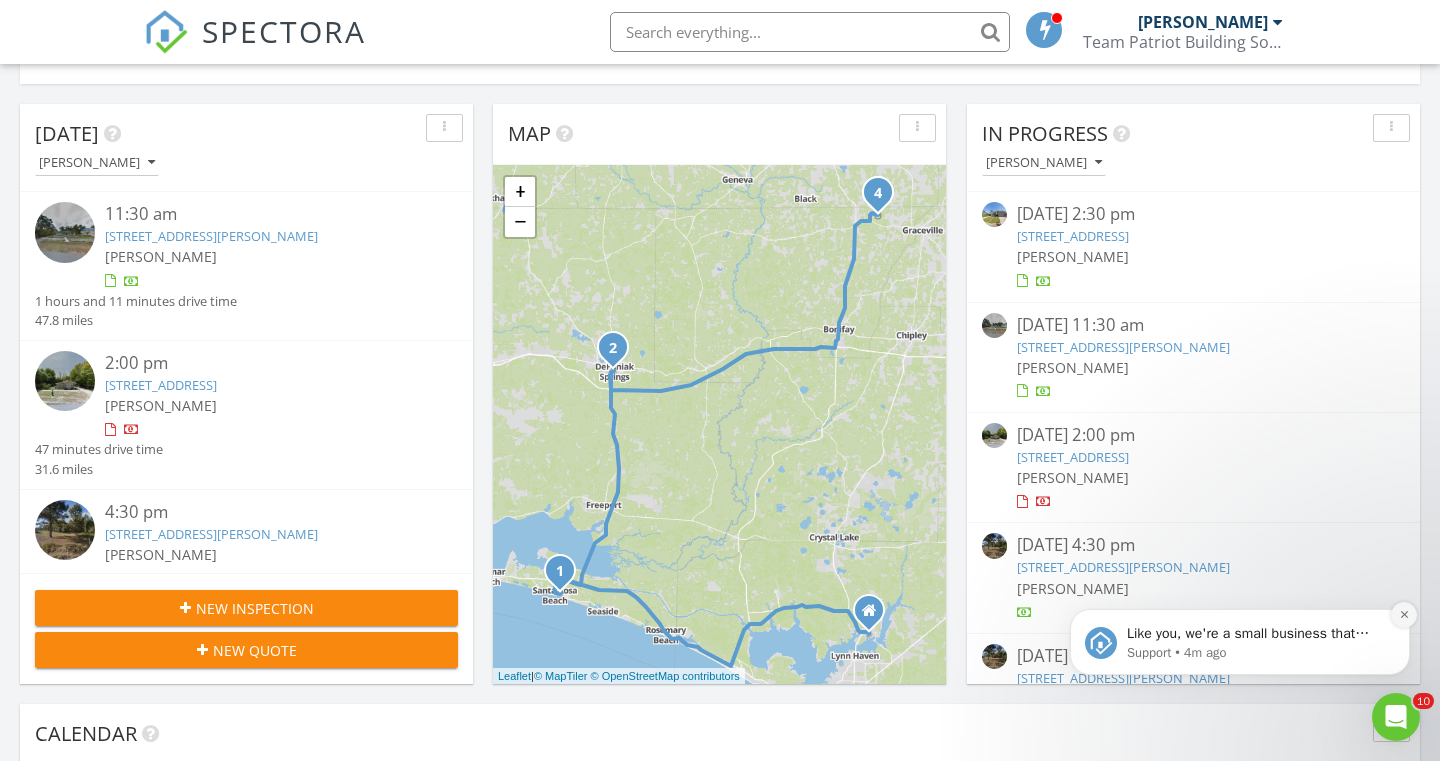 click 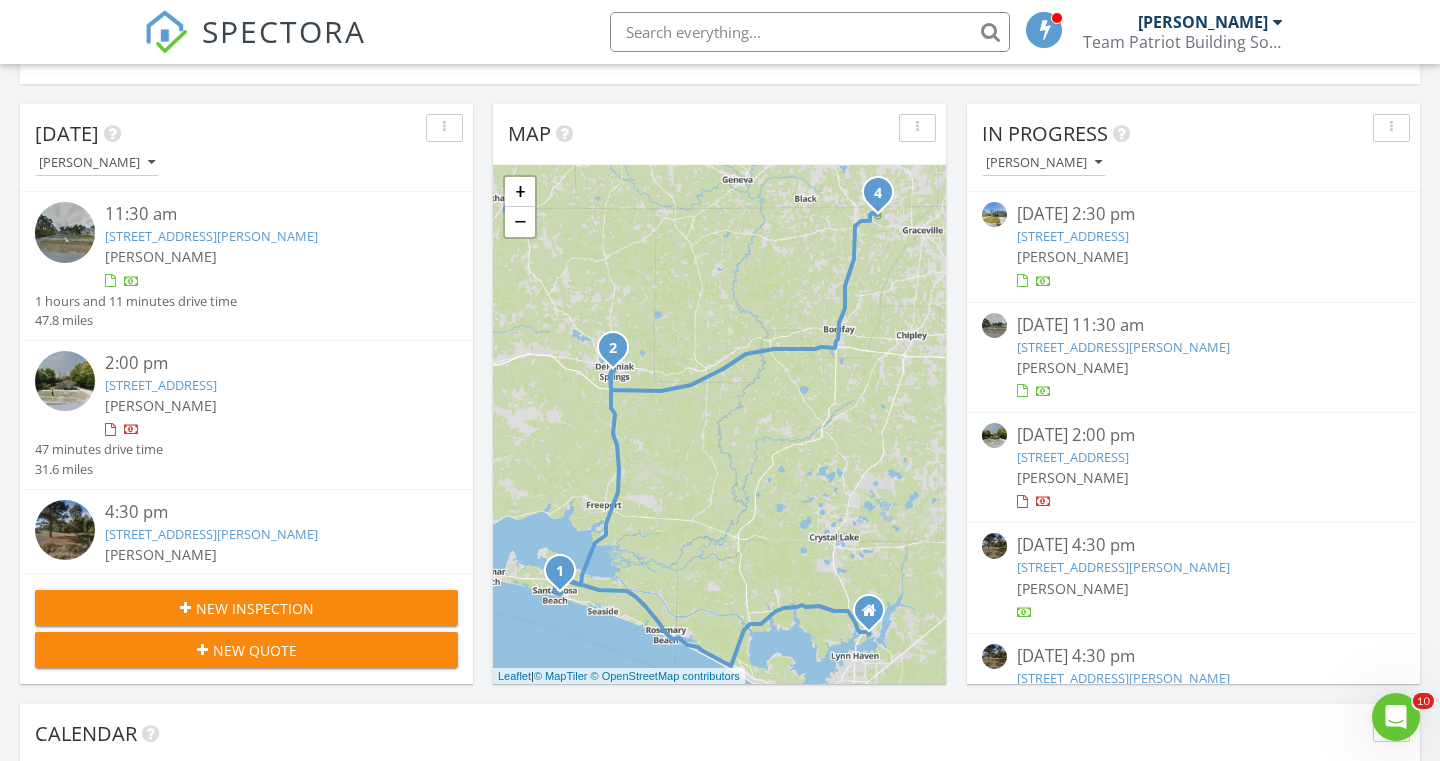 click on "[PERSON_NAME]" at bounding box center (1193, 256) 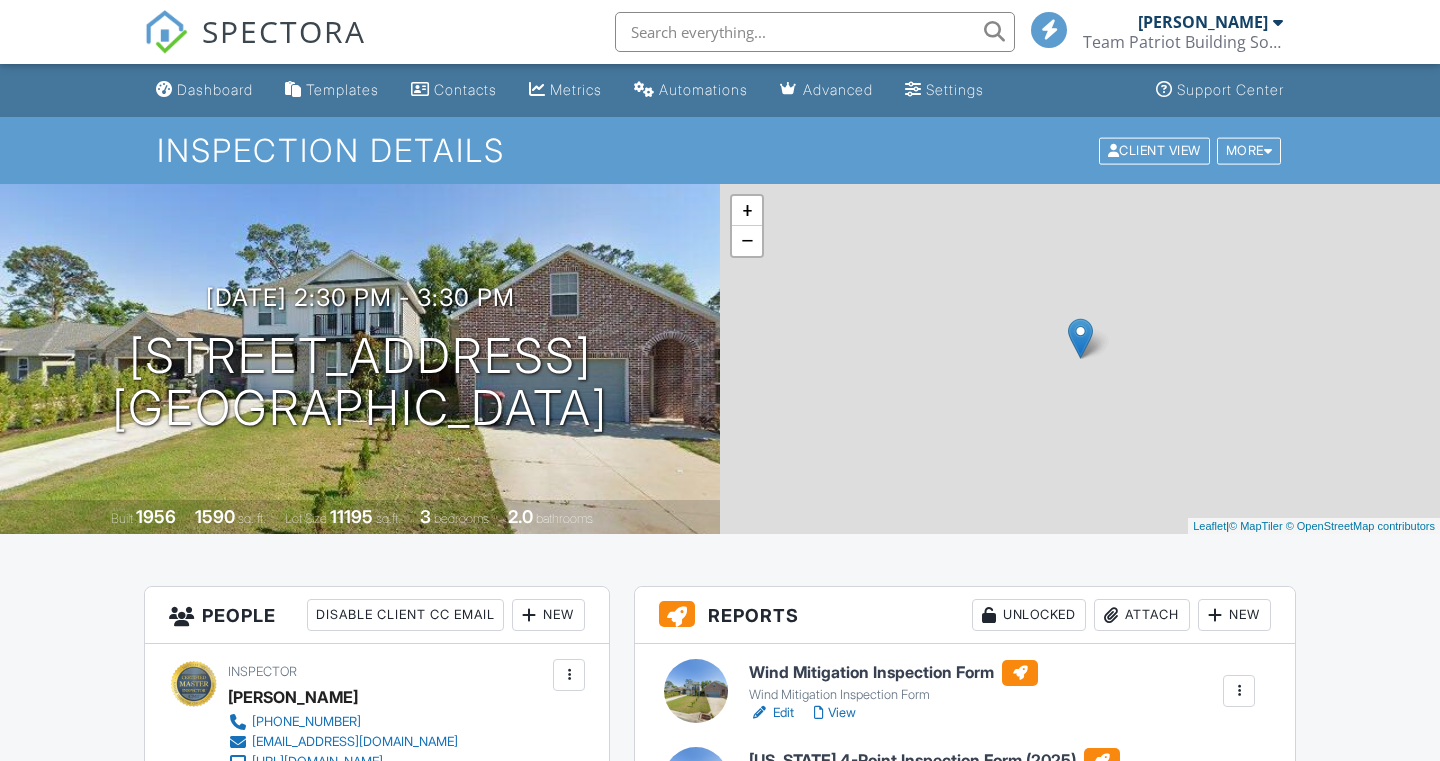 scroll, scrollTop: 0, scrollLeft: 0, axis: both 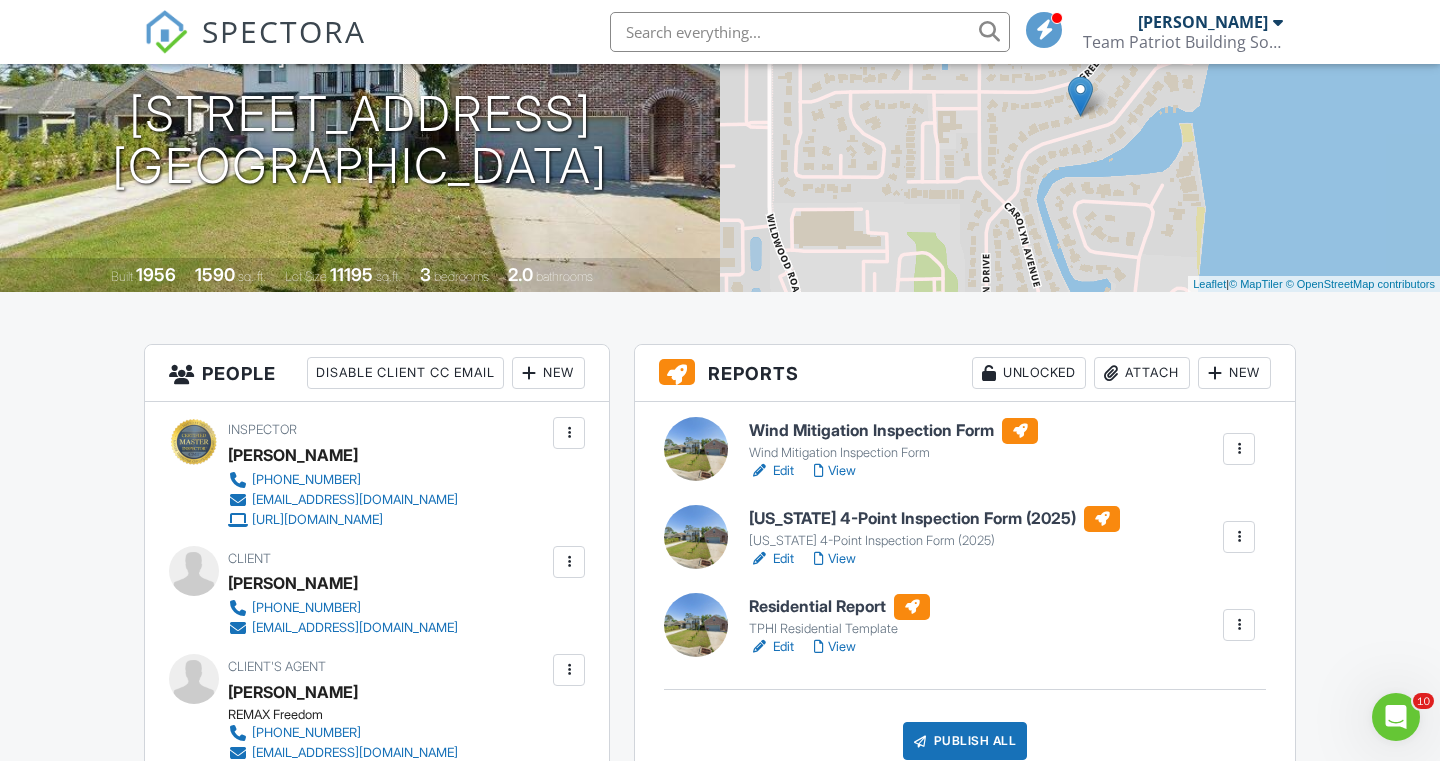 click on "Florida 4-Point Inspection Form (2025)" at bounding box center [934, 519] 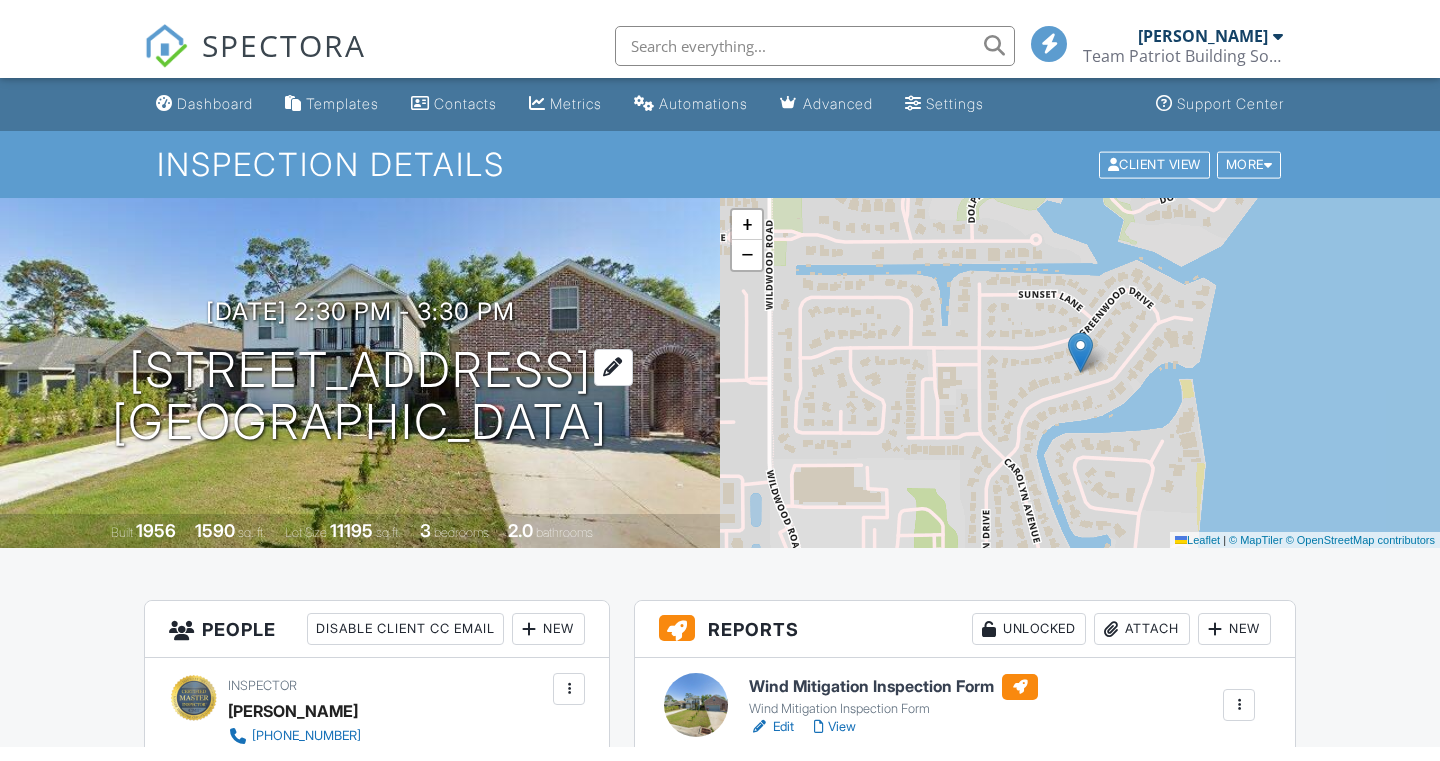 scroll, scrollTop: 0, scrollLeft: 0, axis: both 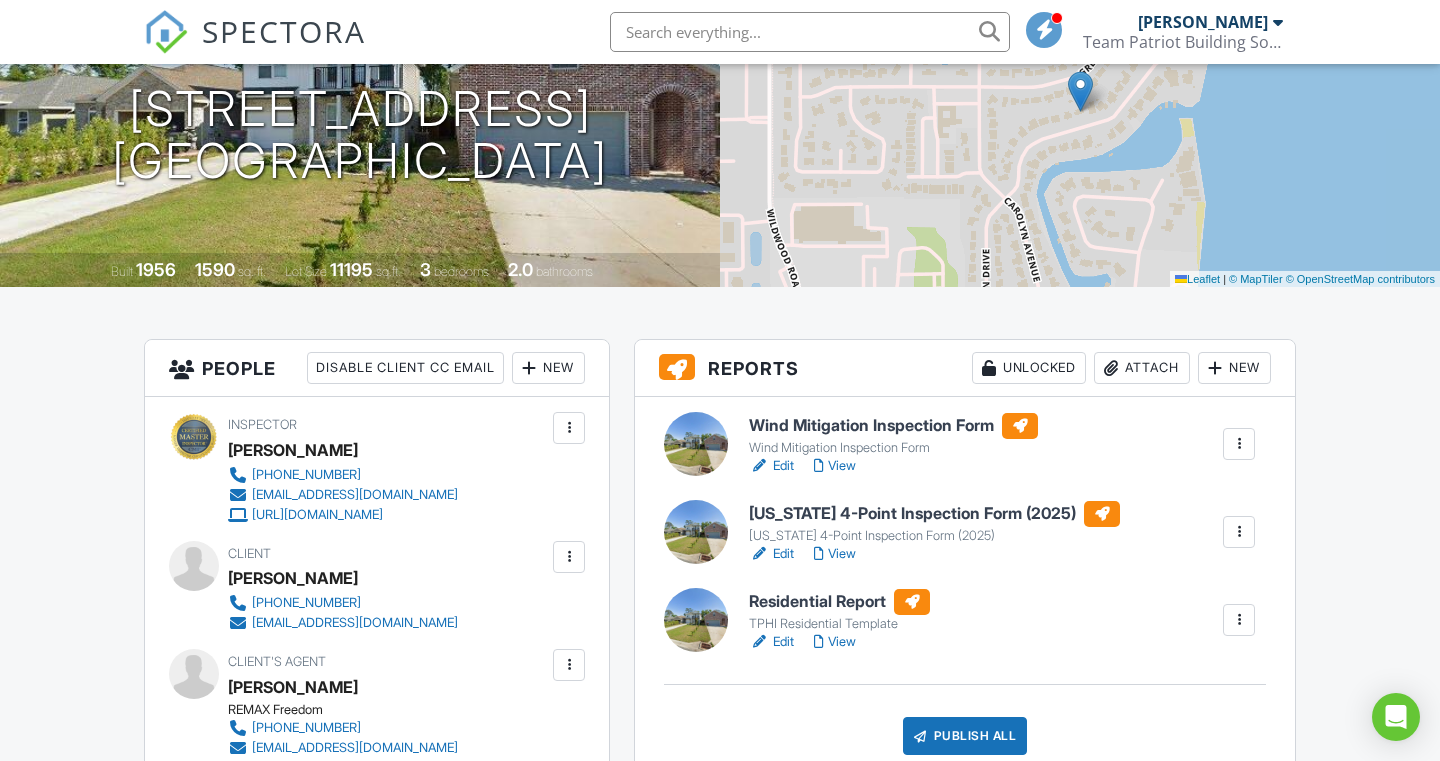 click on "[US_STATE] 4-Point Inspection Form (2025)" at bounding box center [934, 514] 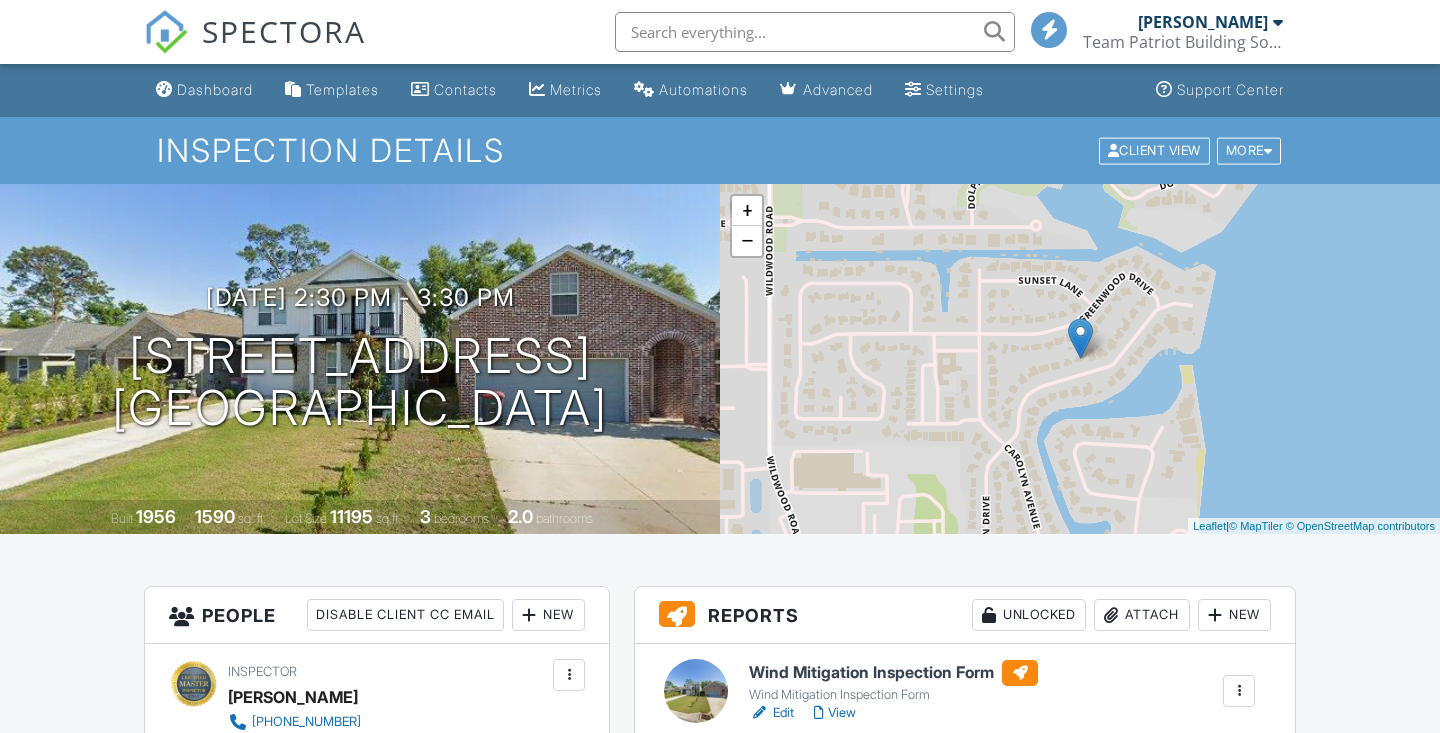 scroll, scrollTop: 0, scrollLeft: 0, axis: both 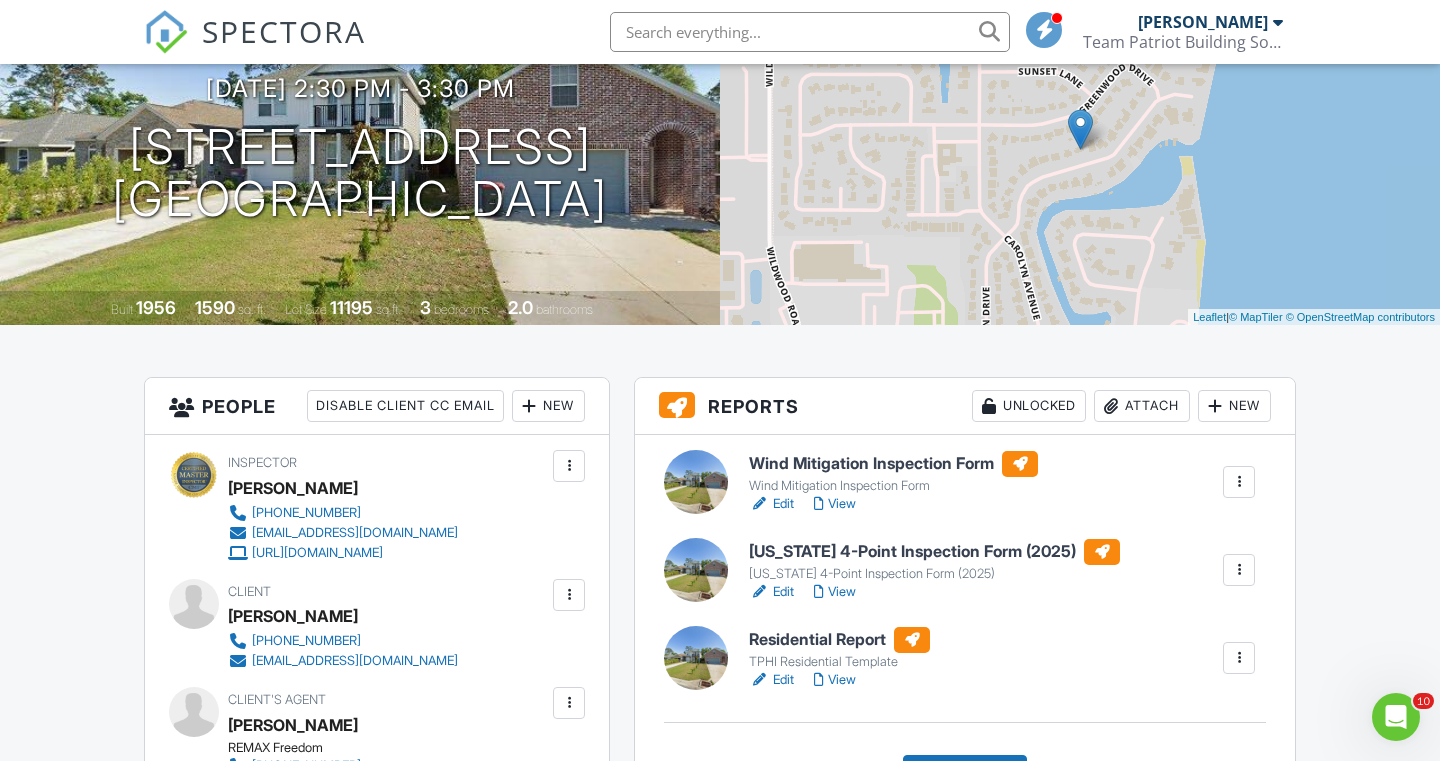 click on "[US_STATE] 4-Point Inspection Form (2025)" at bounding box center [934, 552] 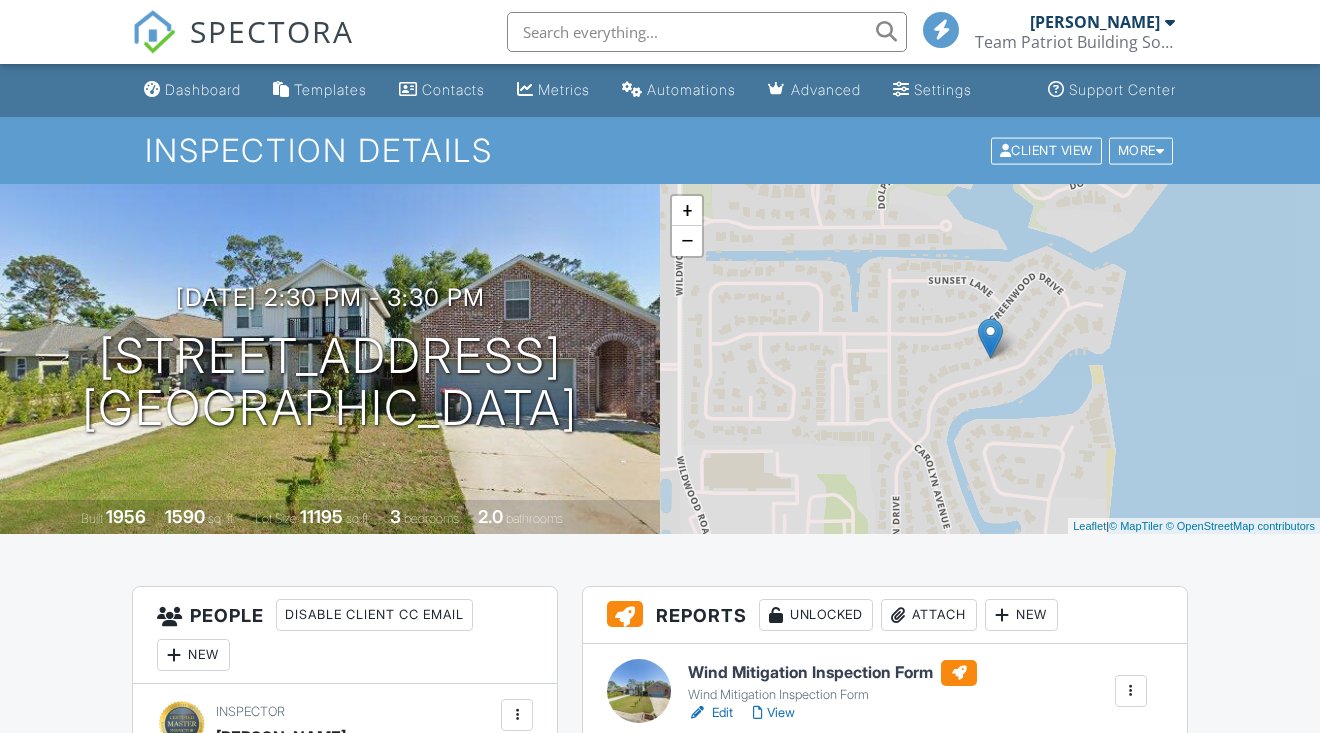 scroll, scrollTop: 0, scrollLeft: 0, axis: both 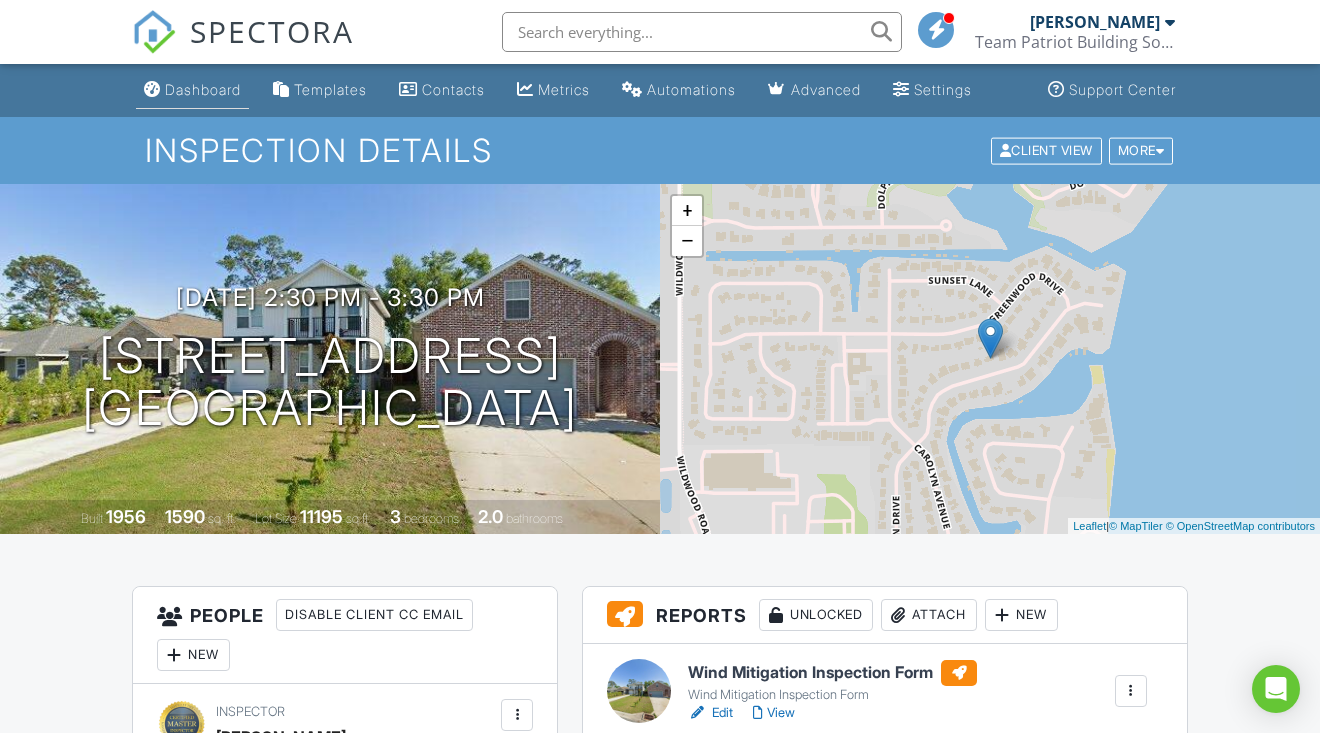 click on "Dashboard" at bounding box center (203, 89) 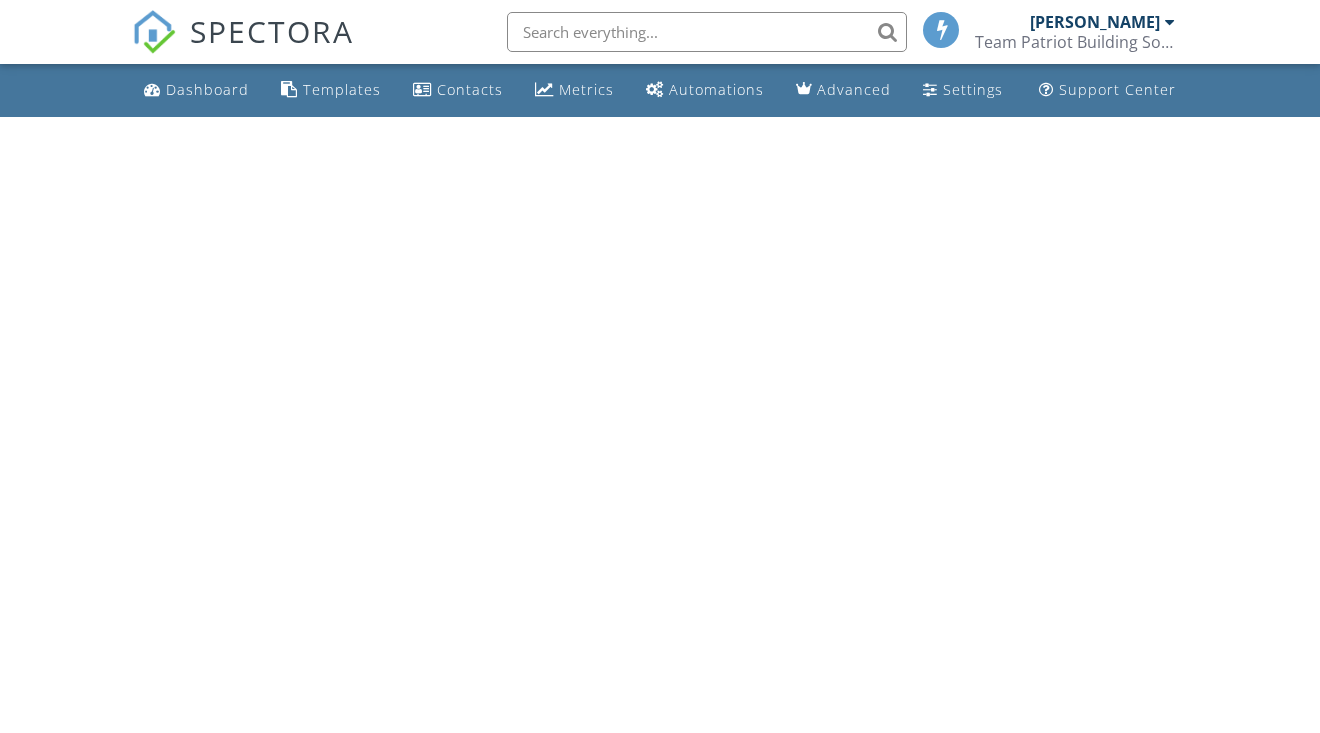 scroll, scrollTop: 0, scrollLeft: 0, axis: both 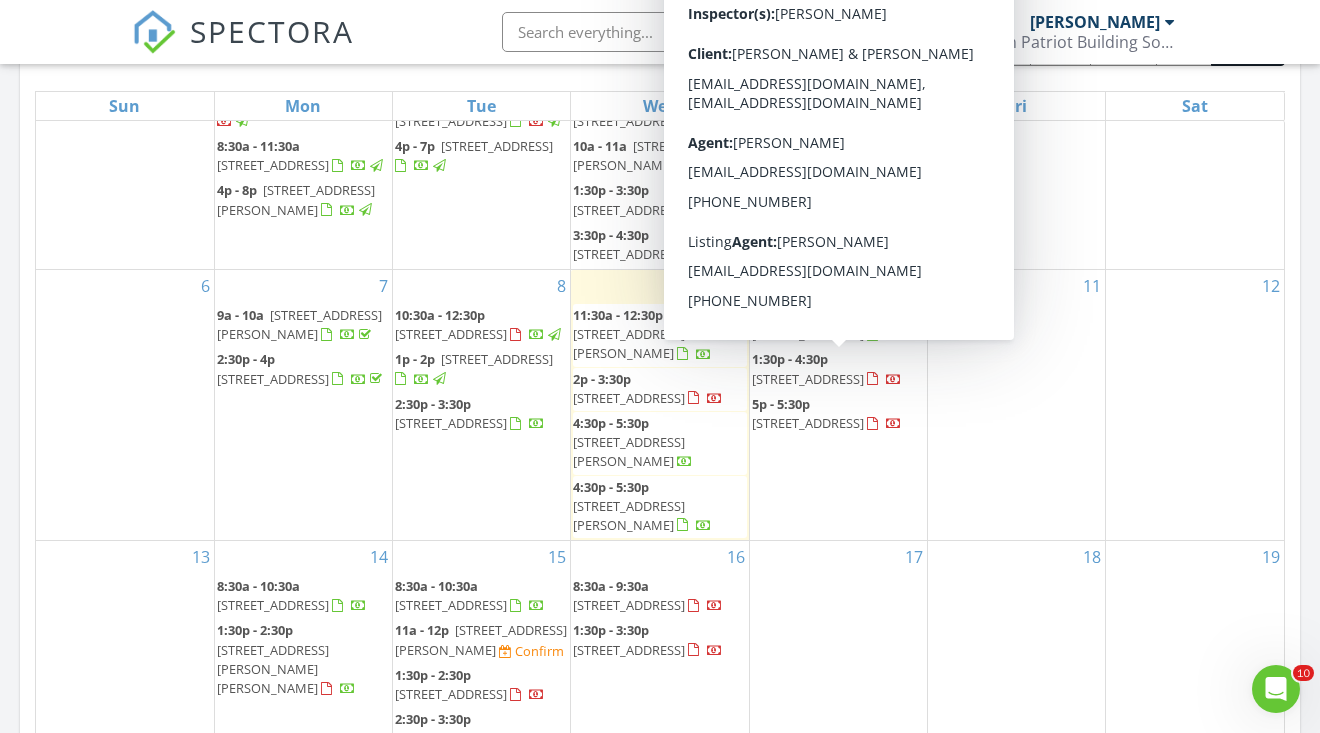 click on "3025 Osprey Cir, Panama City 32405" at bounding box center (808, 379) 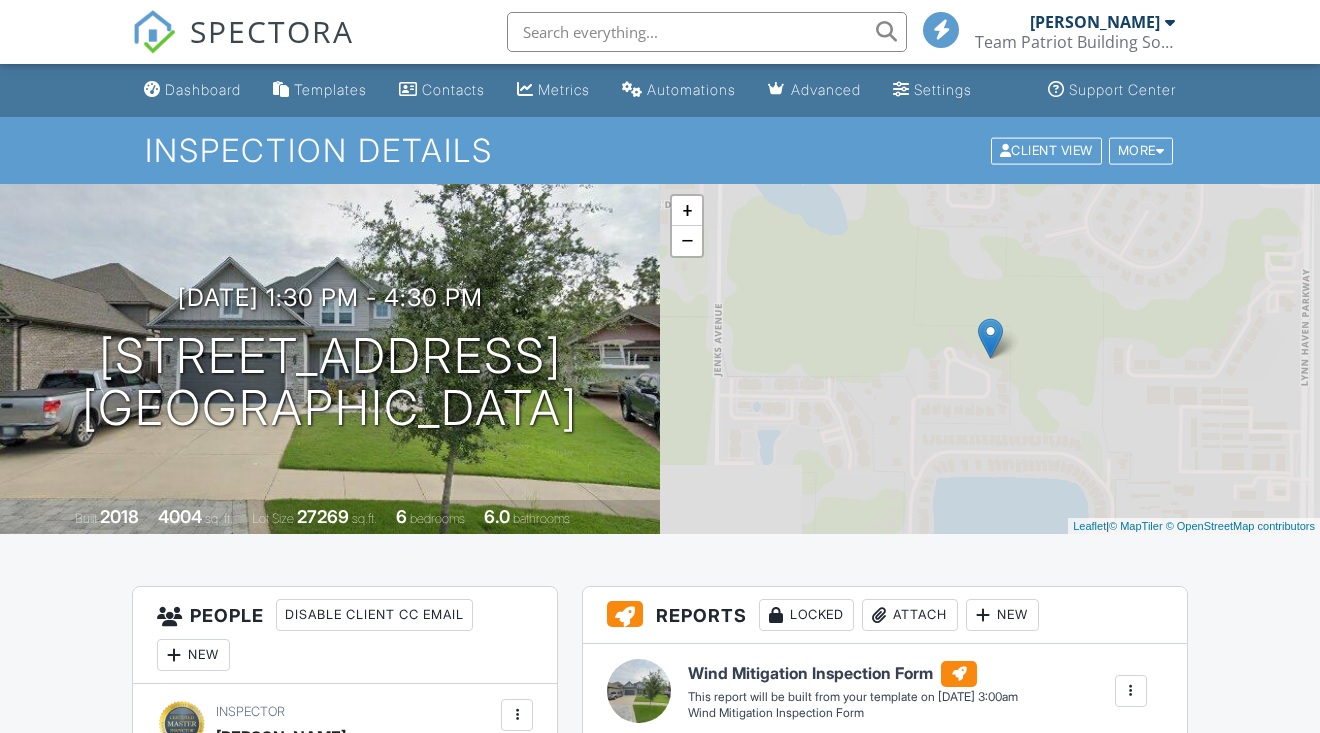 scroll, scrollTop: 0, scrollLeft: 0, axis: both 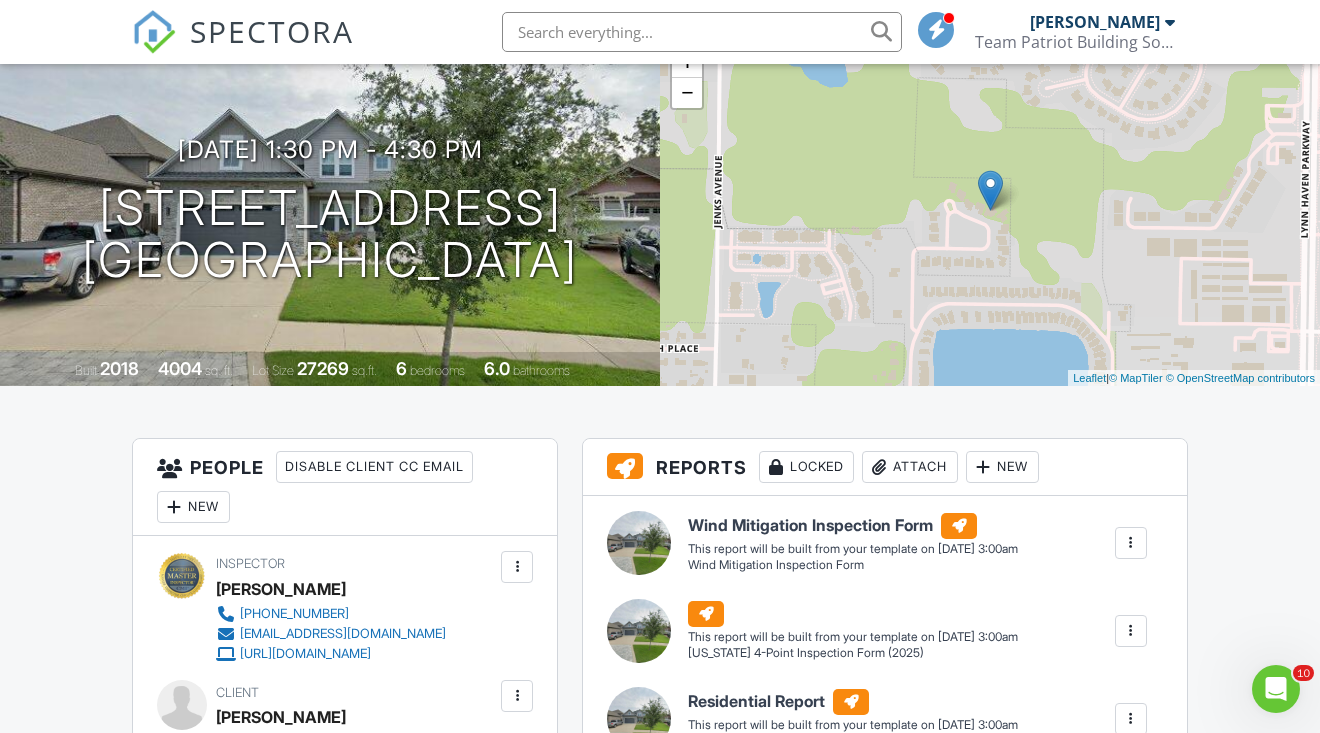 click on "SPECTORA" at bounding box center (272, 31) 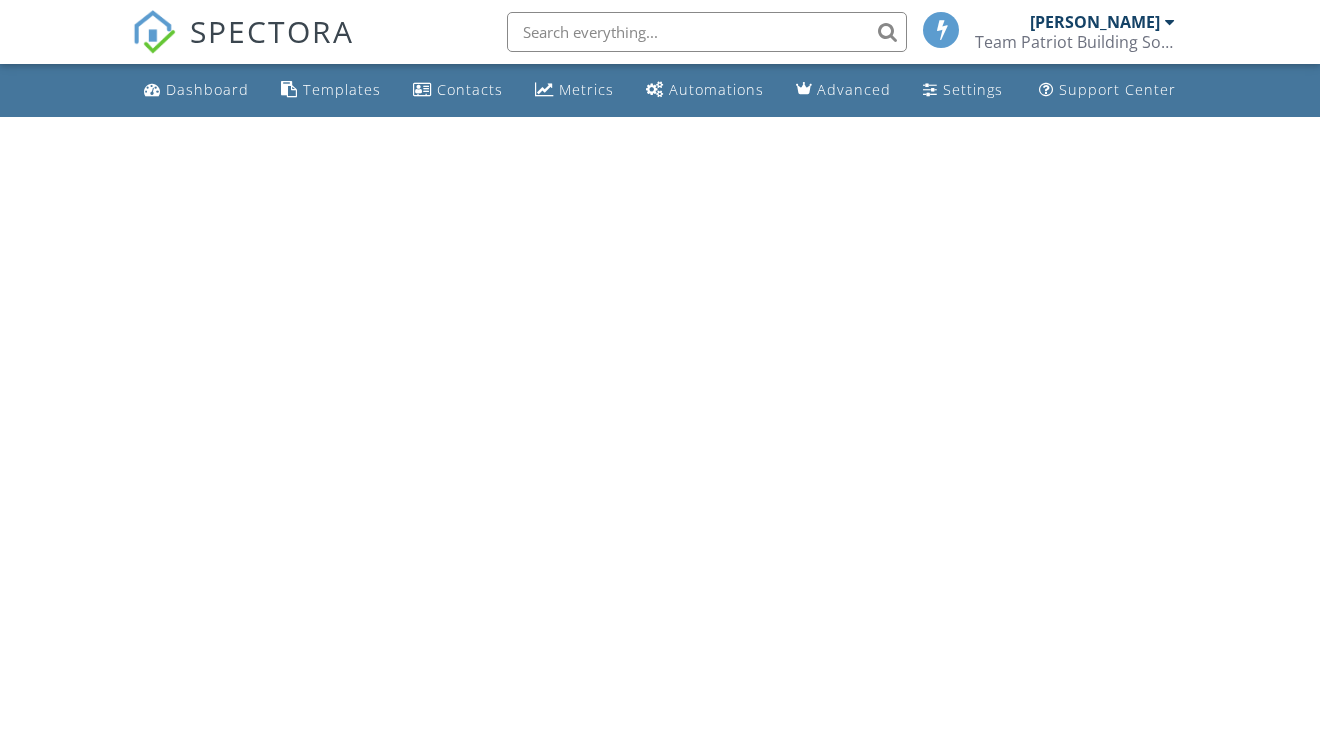 scroll, scrollTop: 0, scrollLeft: 0, axis: both 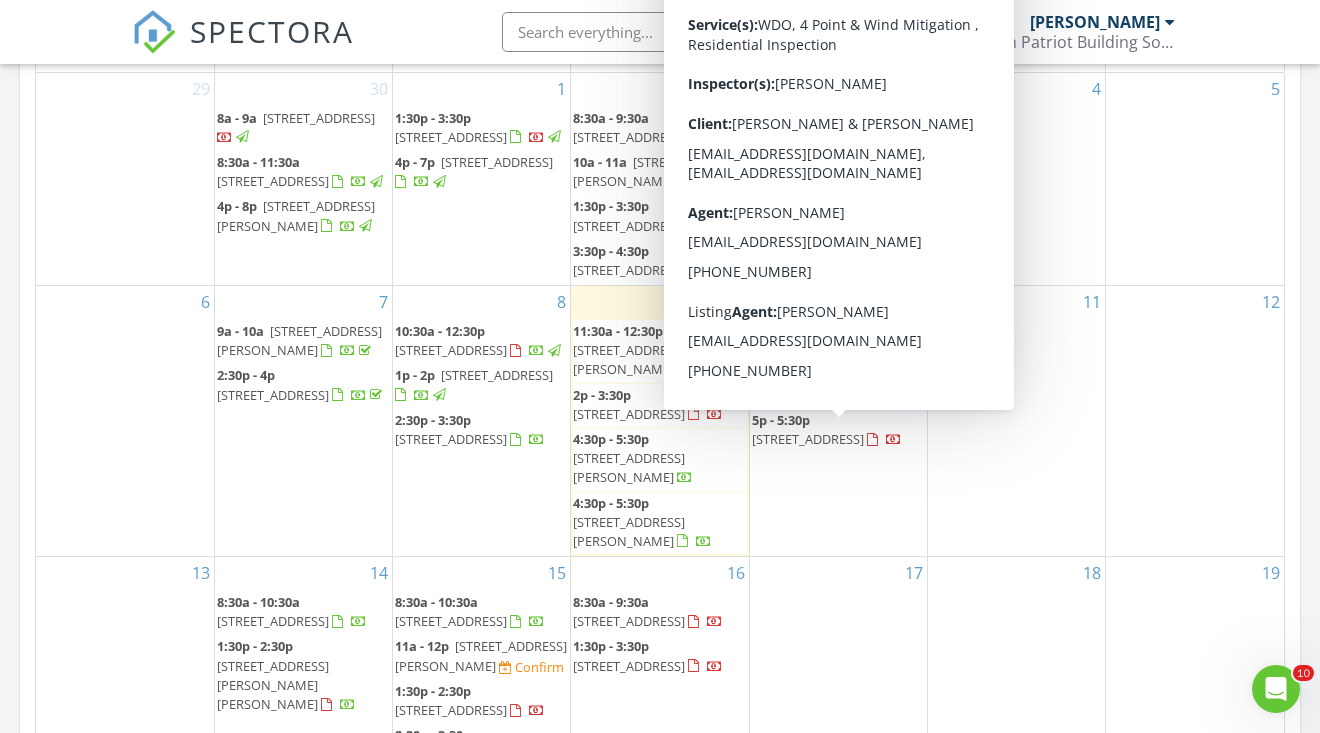click on "3025 Osprey Cir, Panama City 32405" at bounding box center [808, 395] 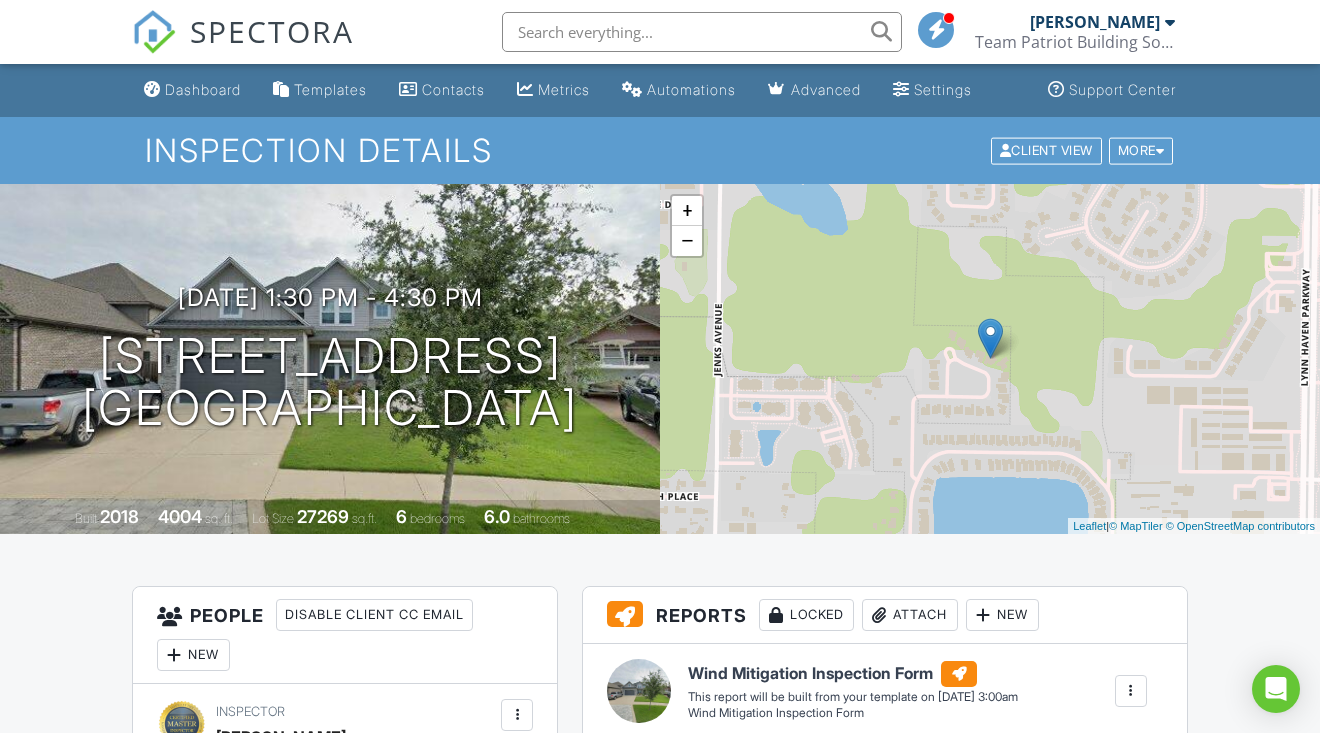 scroll, scrollTop: 0, scrollLeft: 0, axis: both 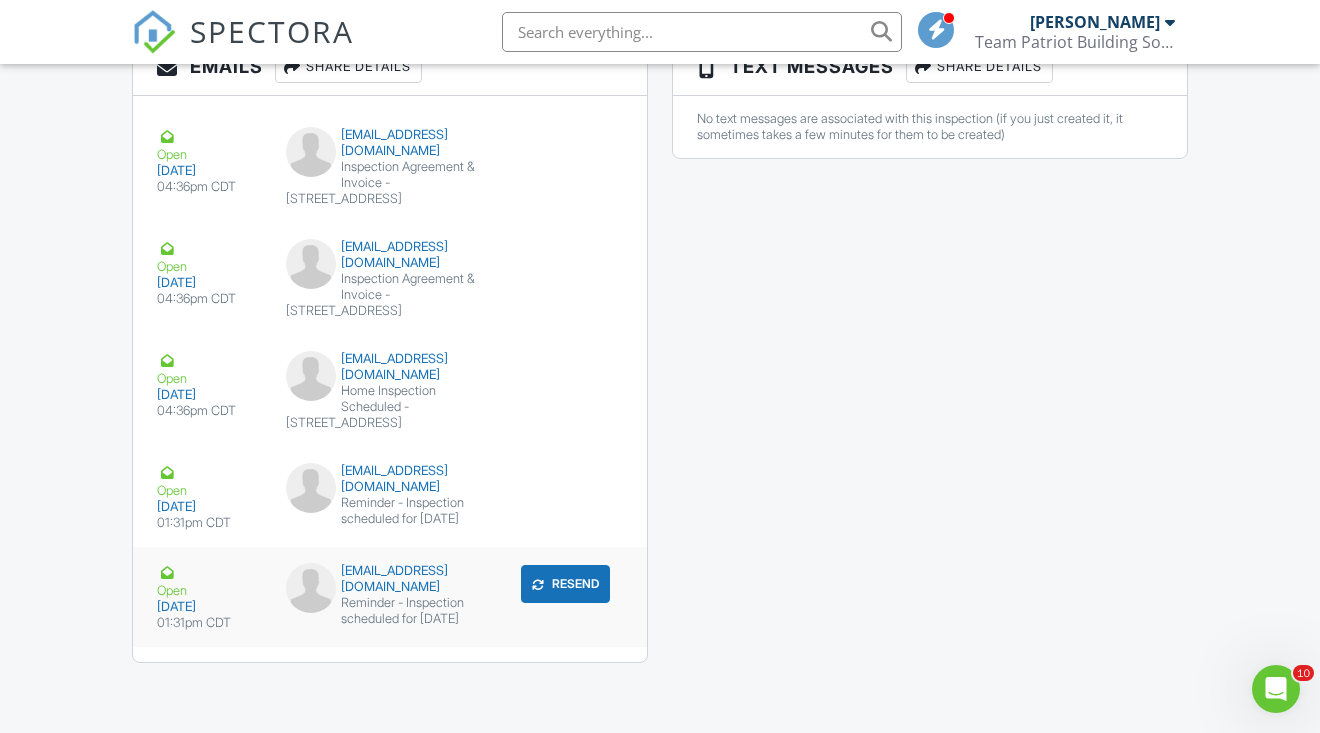 click on "Resend" at bounding box center [565, 584] 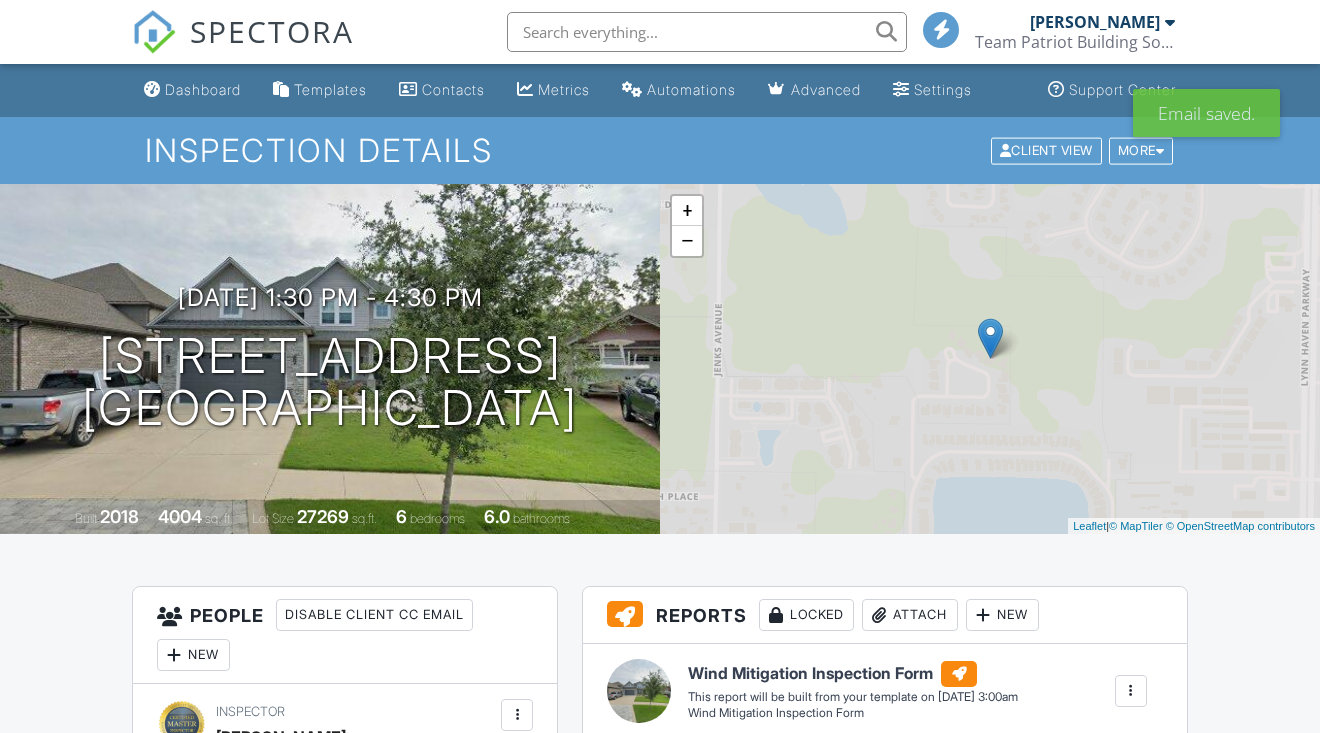 scroll, scrollTop: 0, scrollLeft: 0, axis: both 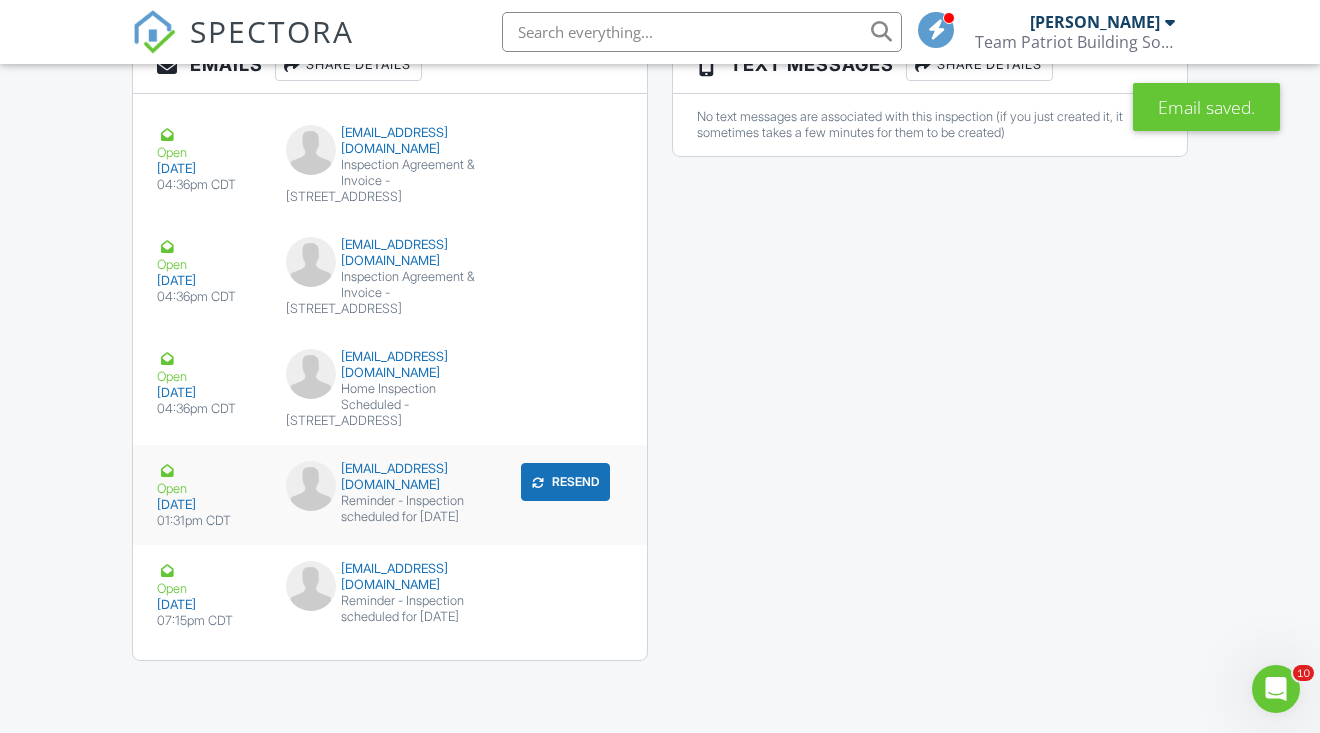 click on "Resend" at bounding box center [565, 482] 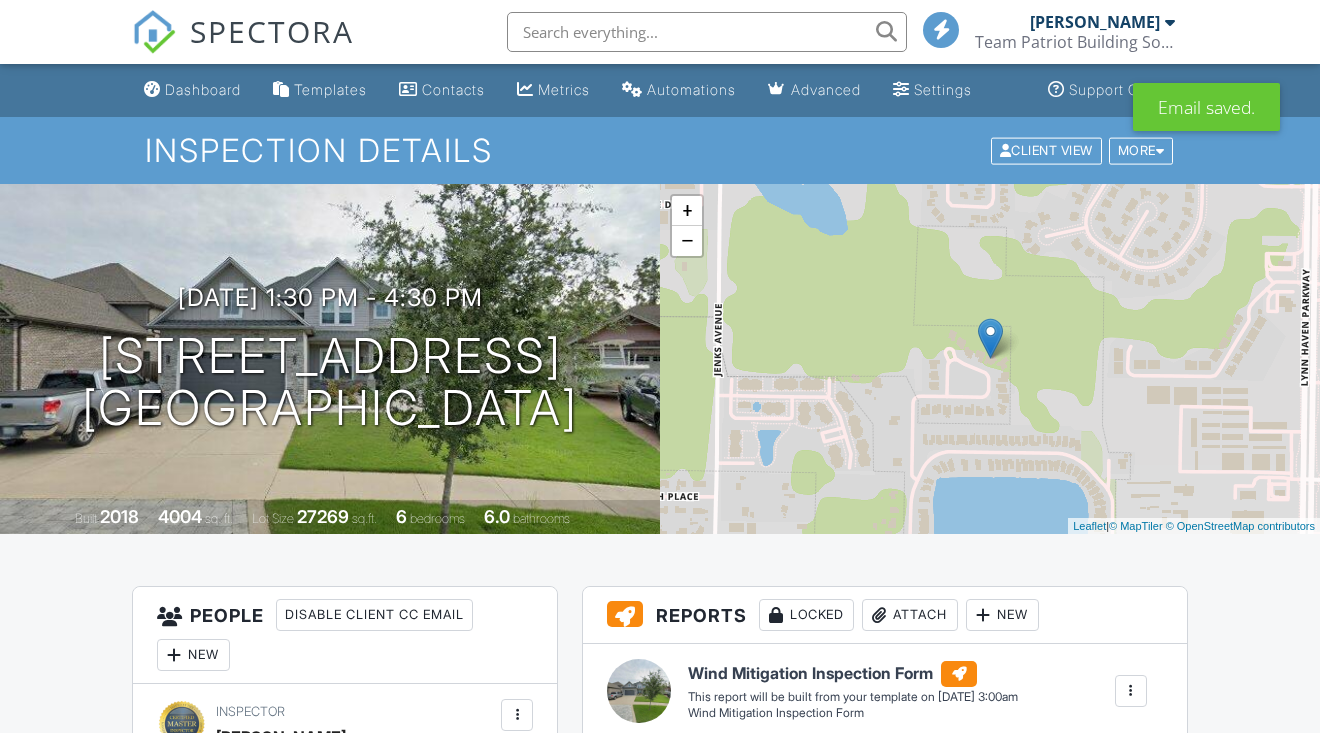 scroll, scrollTop: 0, scrollLeft: 0, axis: both 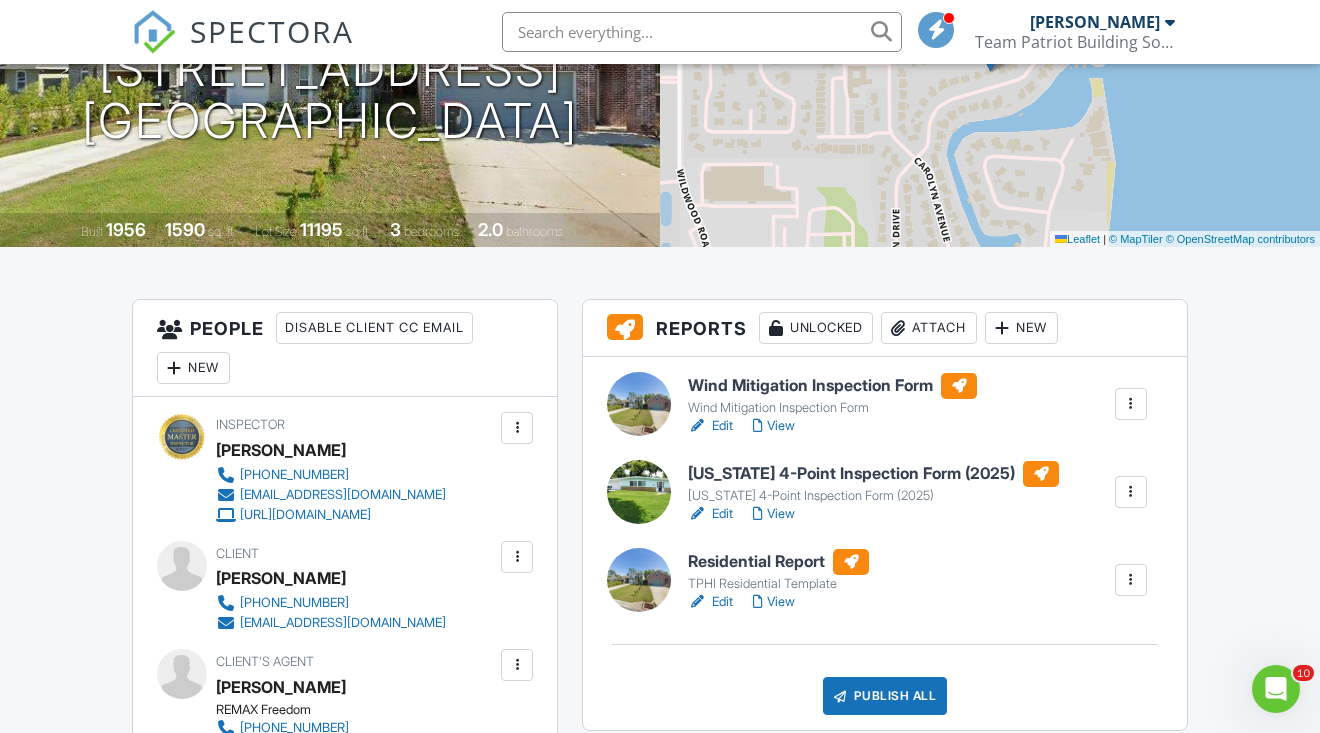 click on "View" at bounding box center (774, 514) 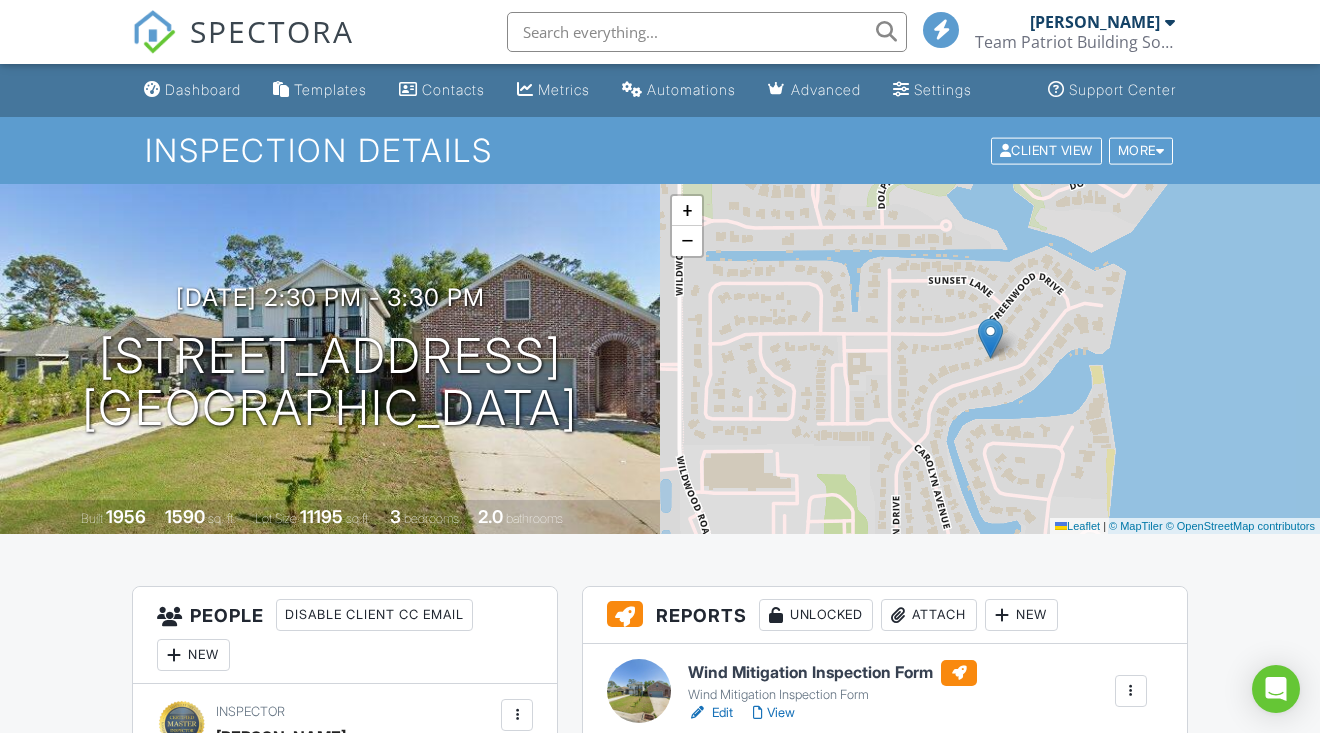 scroll, scrollTop: 0, scrollLeft: 0, axis: both 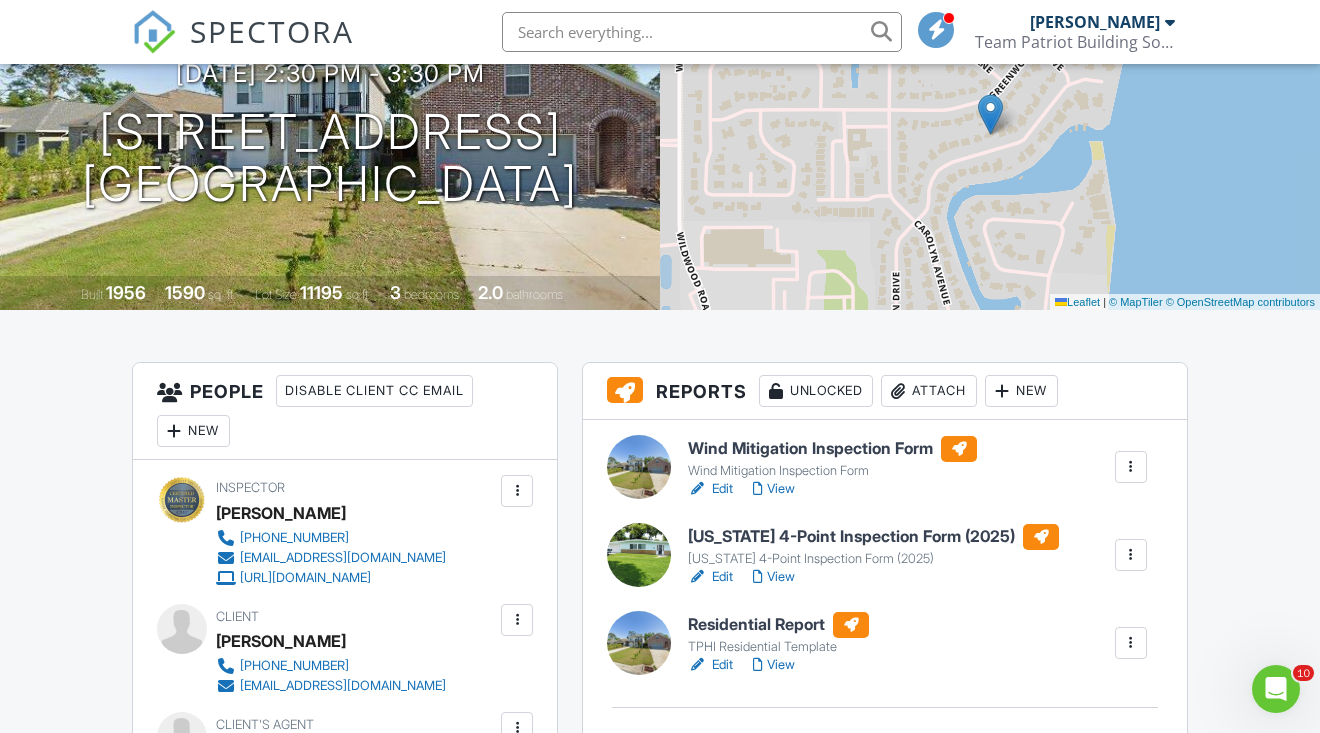 click on "Wind Mitigation Inspection Form" at bounding box center (832, 449) 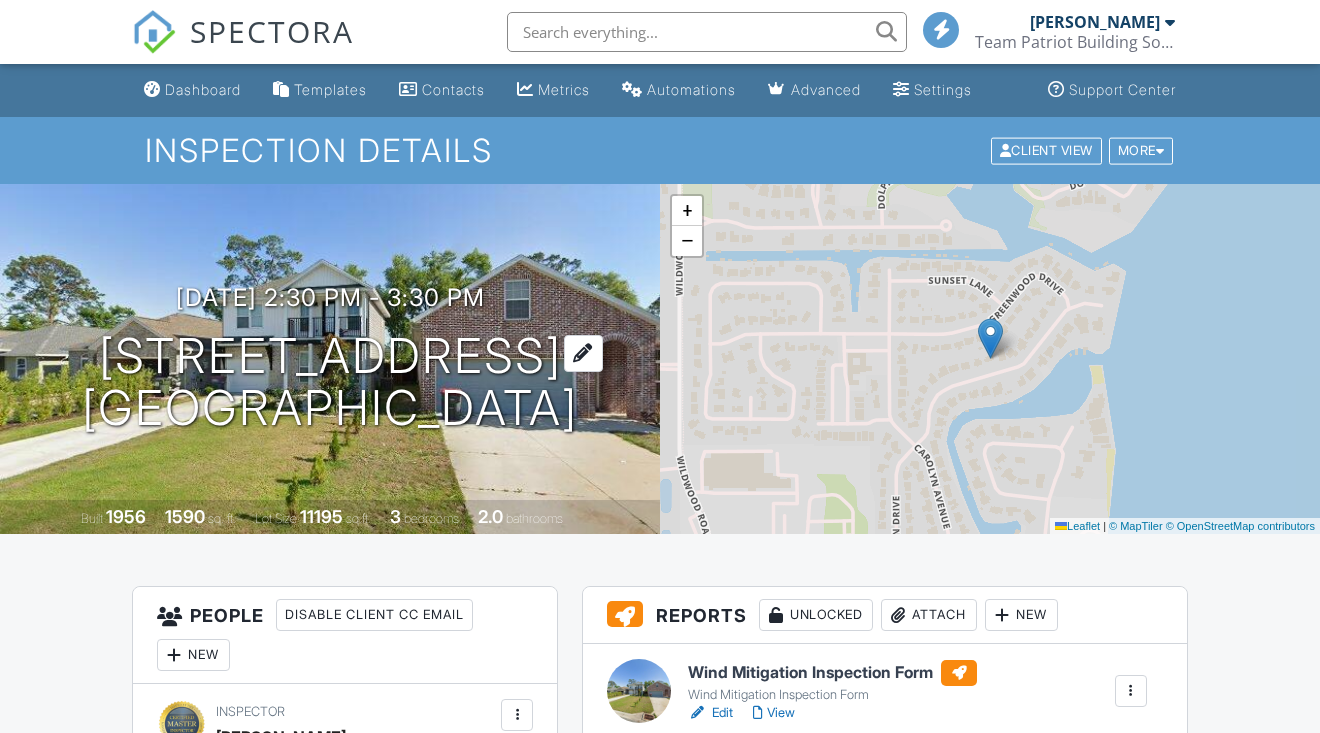 scroll, scrollTop: 0, scrollLeft: 0, axis: both 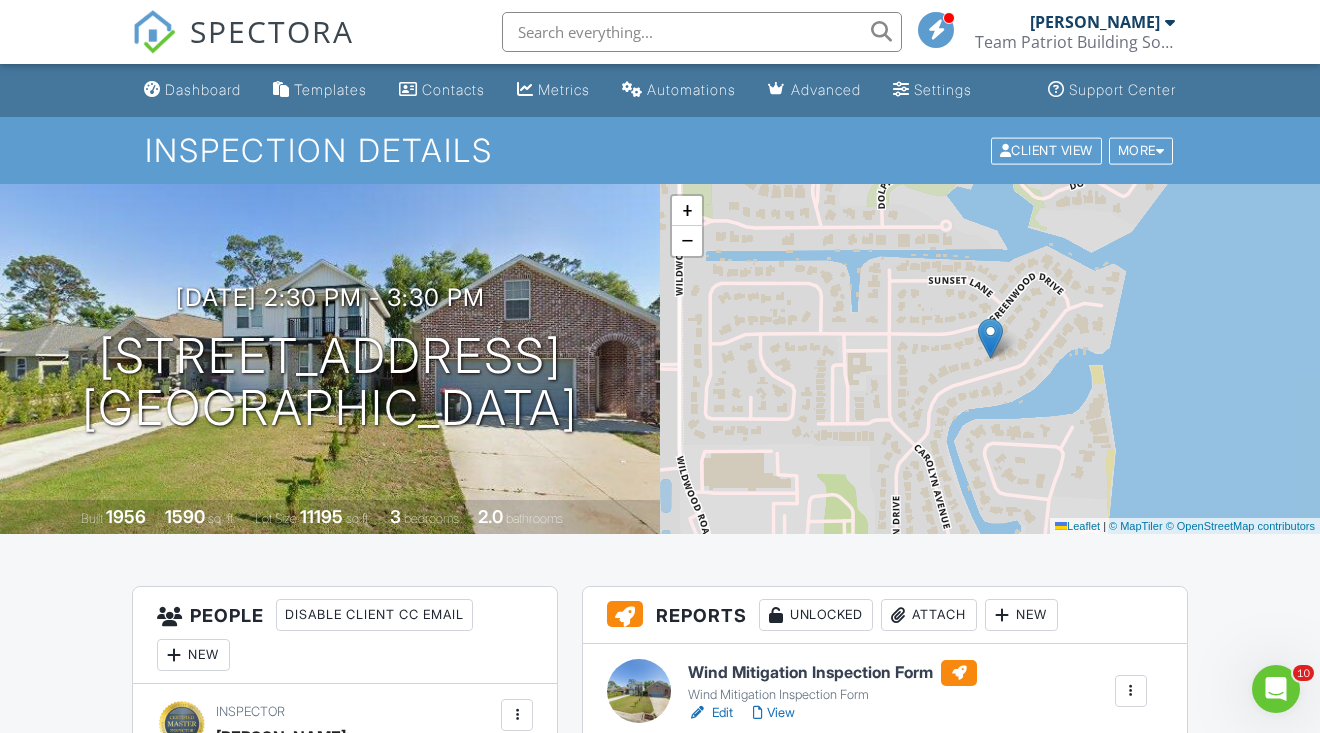 click on "[DATE]  2:30 pm
- 3:30 pm
[STREET_ADDRESS]
[GEOGRAPHIC_DATA]
Built
1956
1590
sq. ft.
Lot Size
11195
sq.ft.
3
bedrooms
2.0
bathrooms" at bounding box center (330, 359) 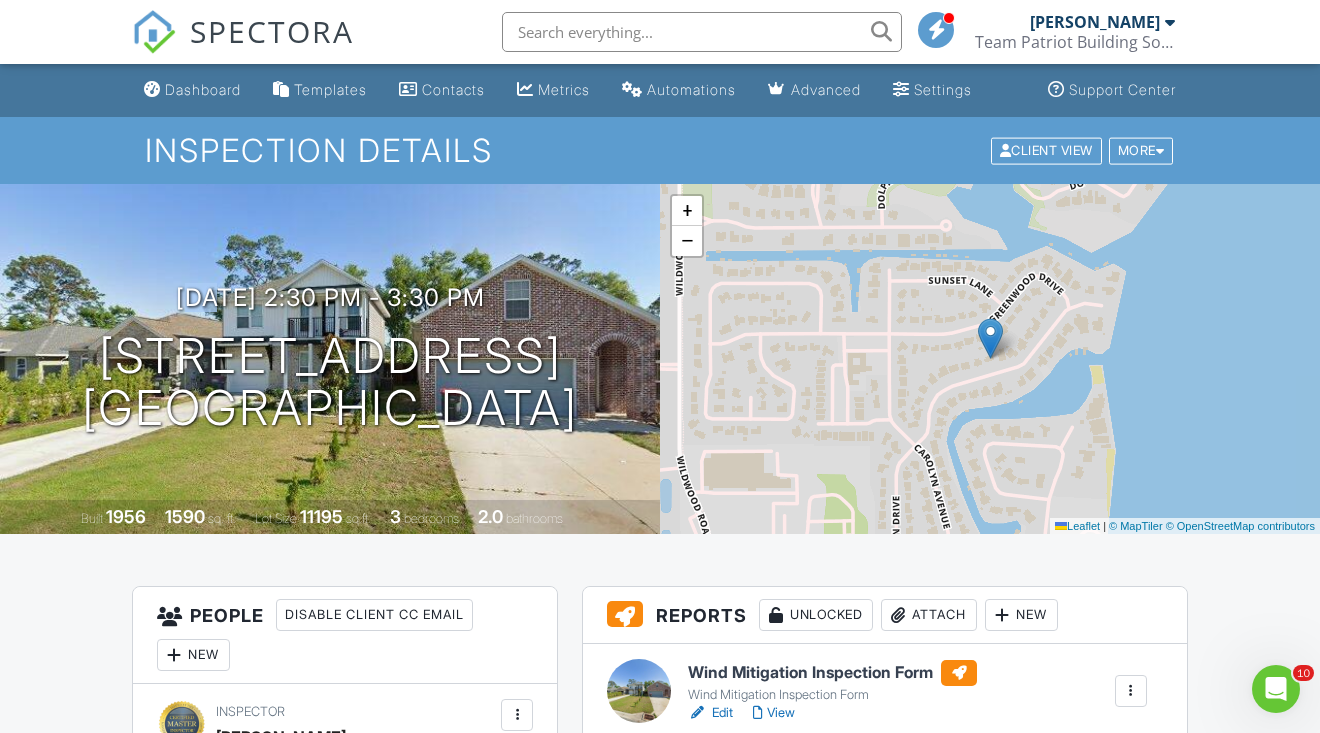 scroll, scrollTop: 0, scrollLeft: 0, axis: both 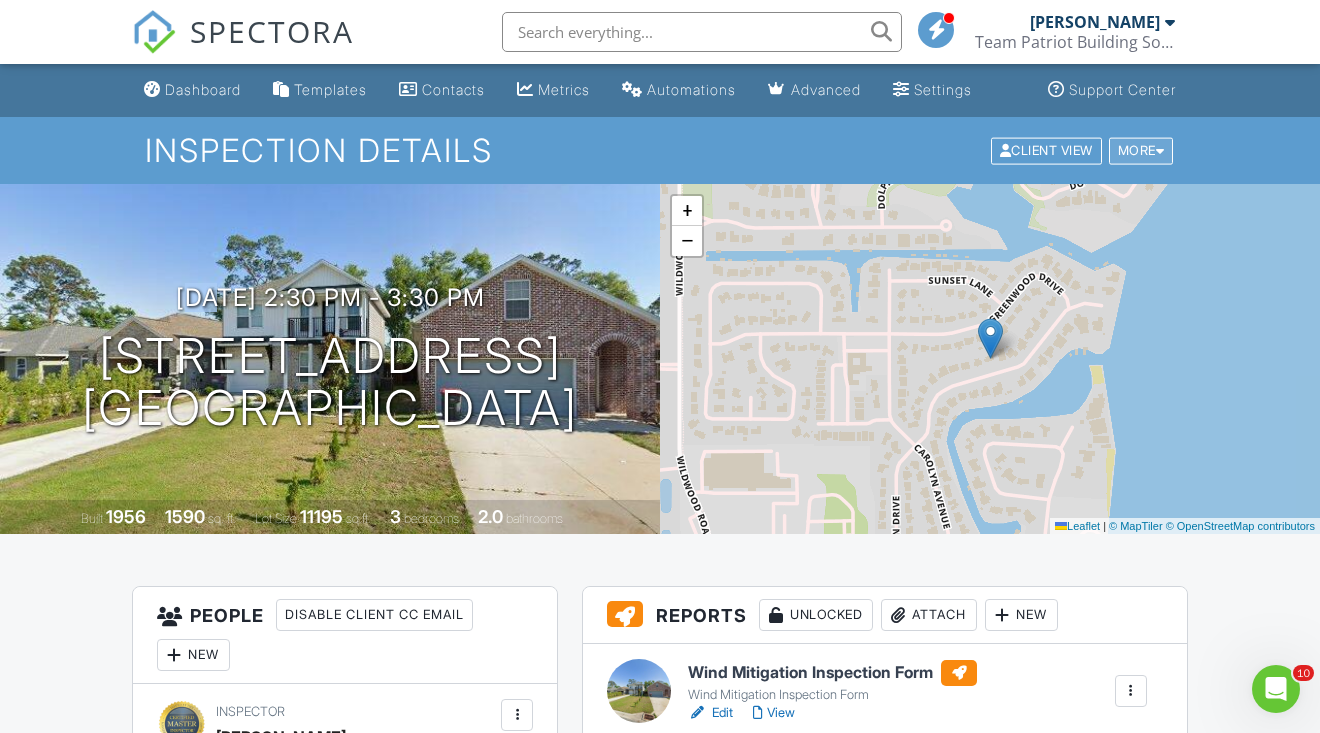 click at bounding box center (1160, 150) 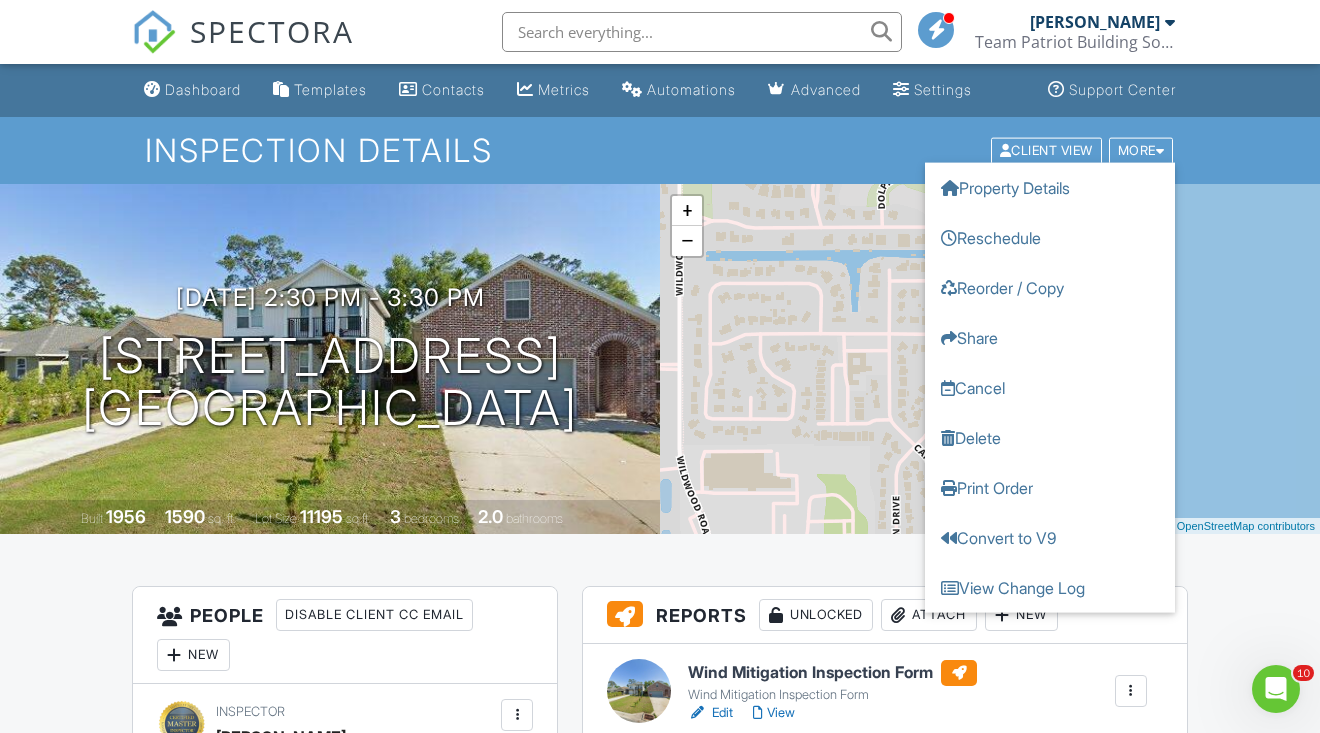 click on "Inspection Details
Client View
More
Property Details
Reschedule
Reorder / Copy
Share
Cancel
Delete
Print Order
Convert to V9
View Change Log" at bounding box center [660, 150] 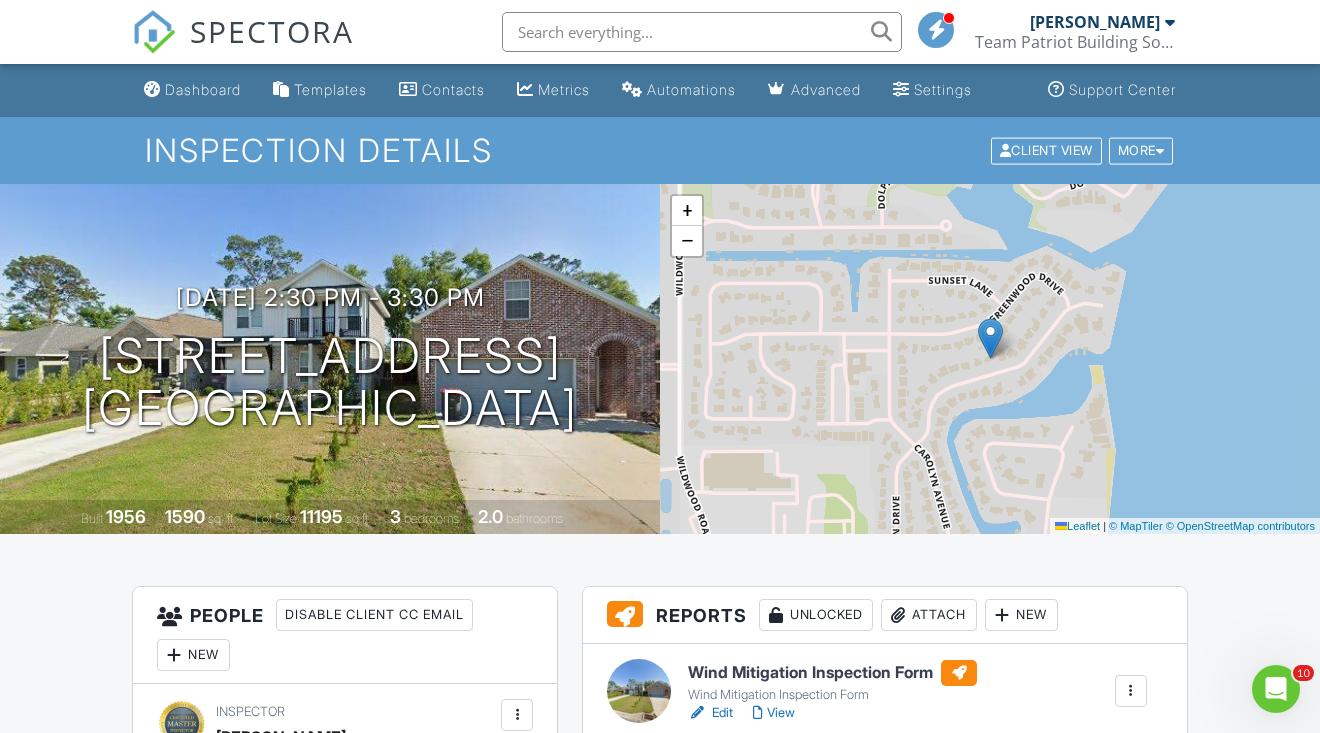 click on "Wind Mitigation Inspection Form" at bounding box center (832, 673) 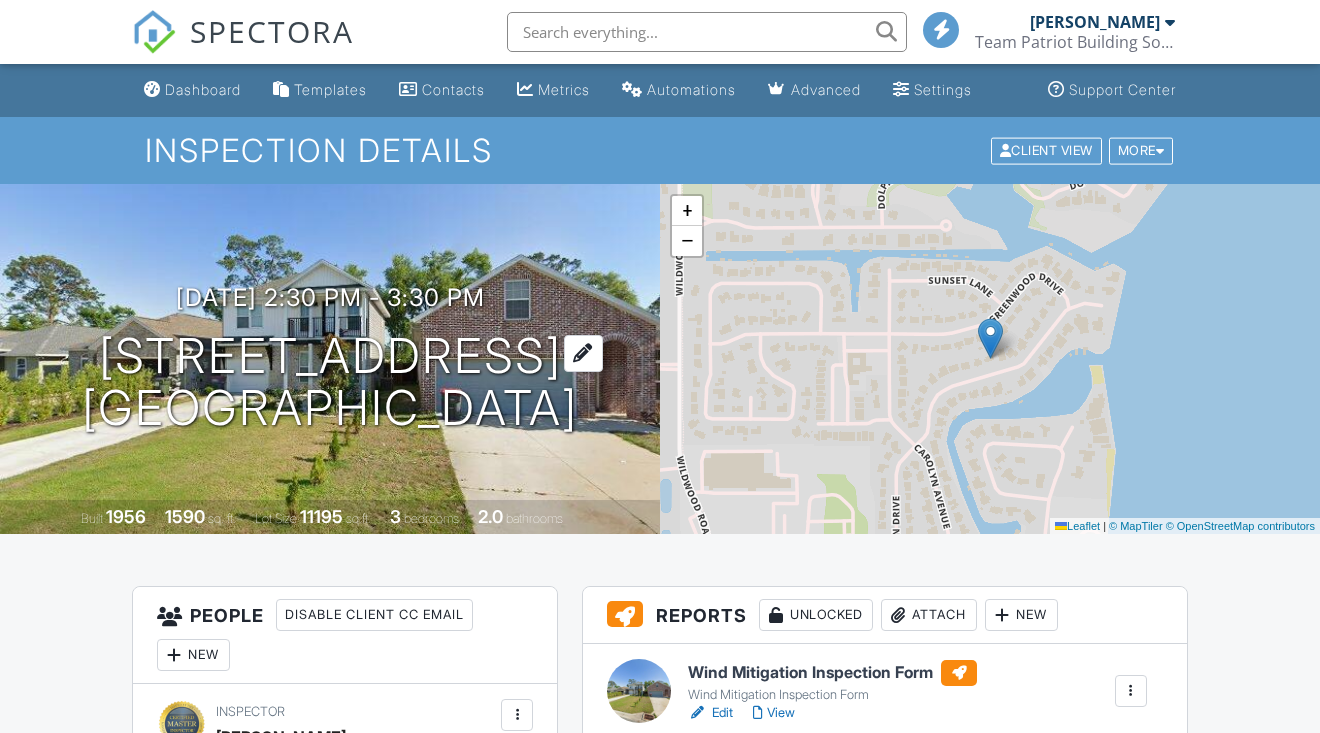 scroll, scrollTop: 0, scrollLeft: 0, axis: both 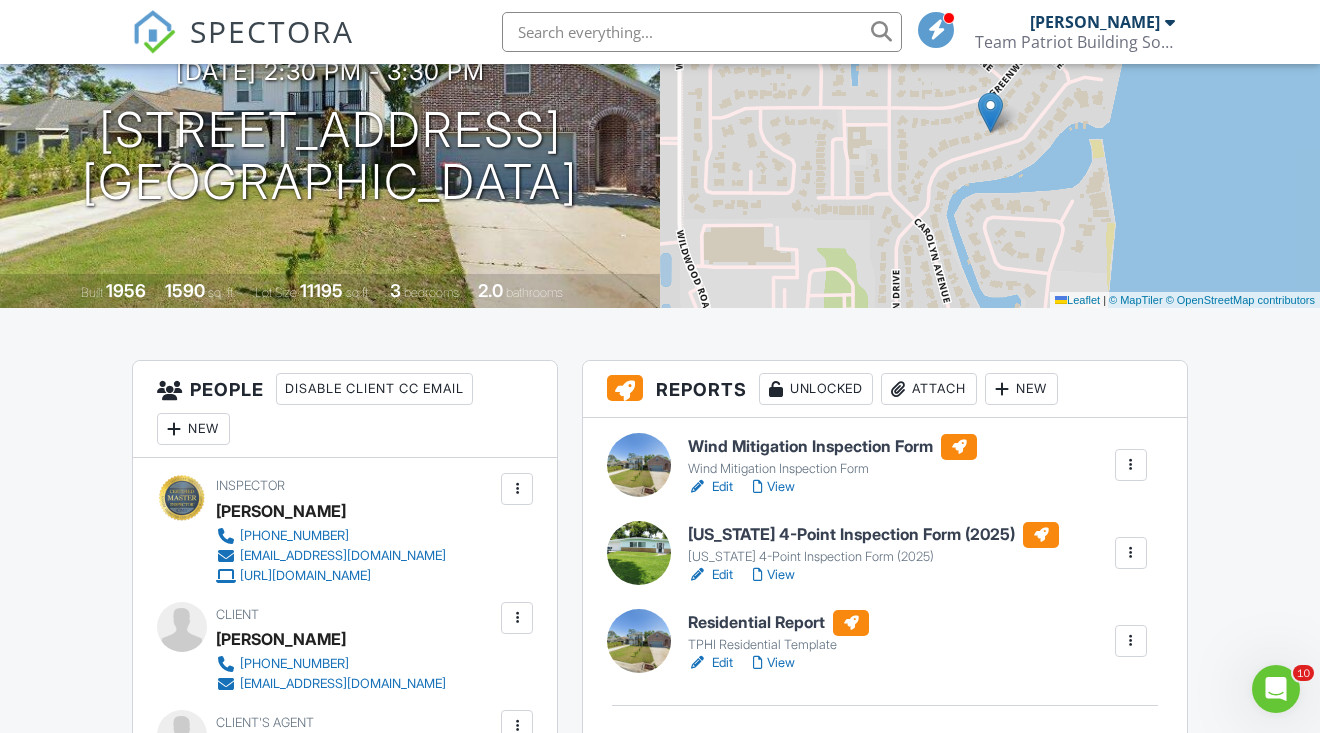 click at bounding box center [1131, 465] 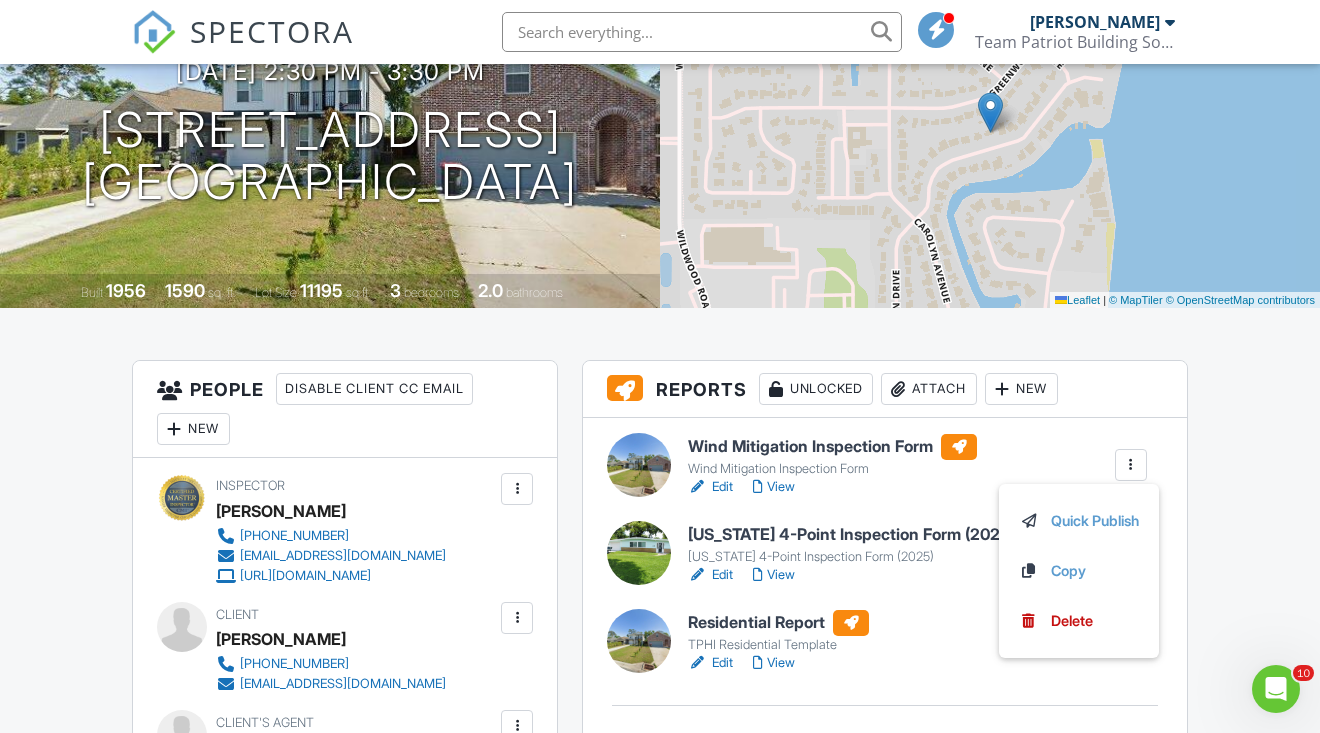 click on "Dashboard
Templates
Contacts
Metrics
Automations
Advanced
Settings
Support Center
Inspection Details
Client View
More
Property Details
Reschedule
Reorder / Copy
Share
Cancel
Delete
Print Order
Convert to V9
View Change Log
07/08/2025  2:30 pm
- 3:30 pm
219 Woodlawn Dr
Panama City, FL 32407
Built
1956
1590
sq. ft.
Lot Size
11195
sq.ft.
3
bedrooms
2.0
bathrooms
+ −  Leaflet   |   © MapTiler   © OpenStreetMap contributors
All emails and texts are disabled for this inspection!
Turn on emails and texts
Turn on and Requeue Notifications
Reports
Unlocked
Attach
New
Wind Mitigation Inspection Form
Edit
View" at bounding box center (660, 1750) 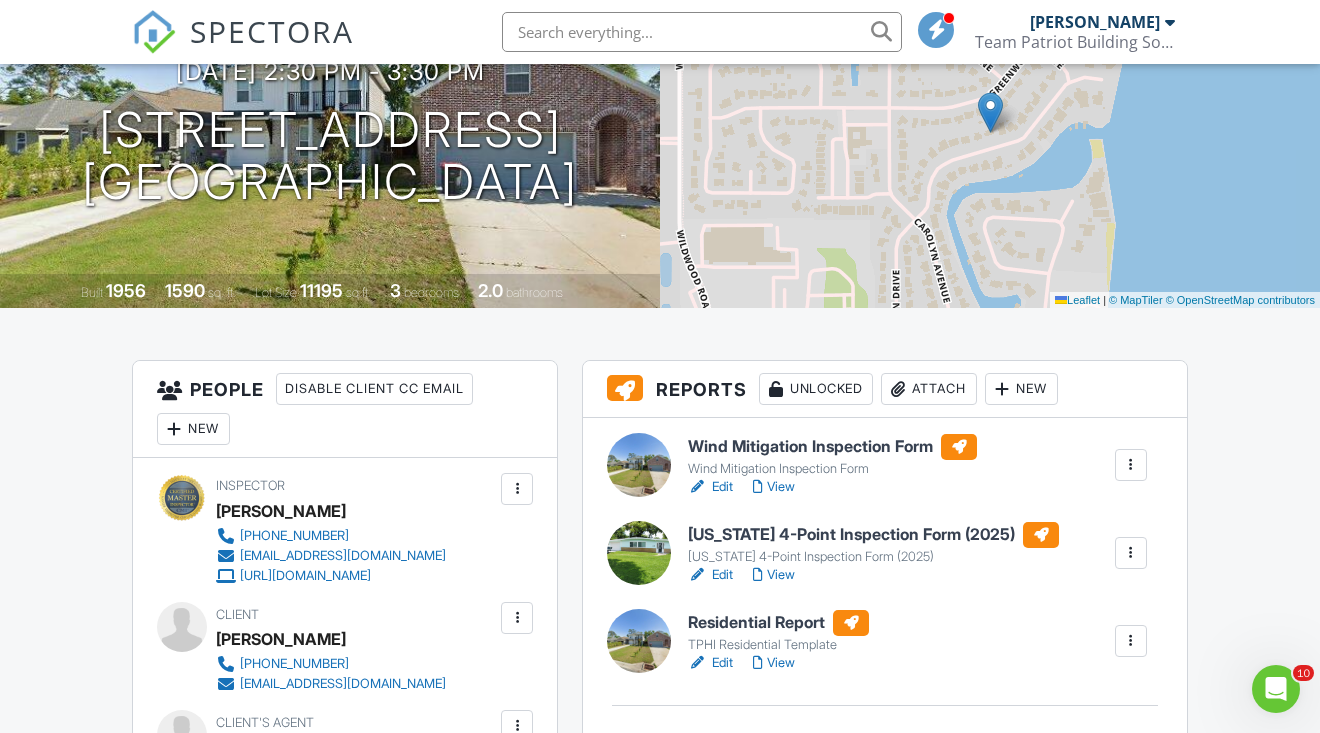 click on "Wind Mitigation Inspection Form" at bounding box center [832, 447] 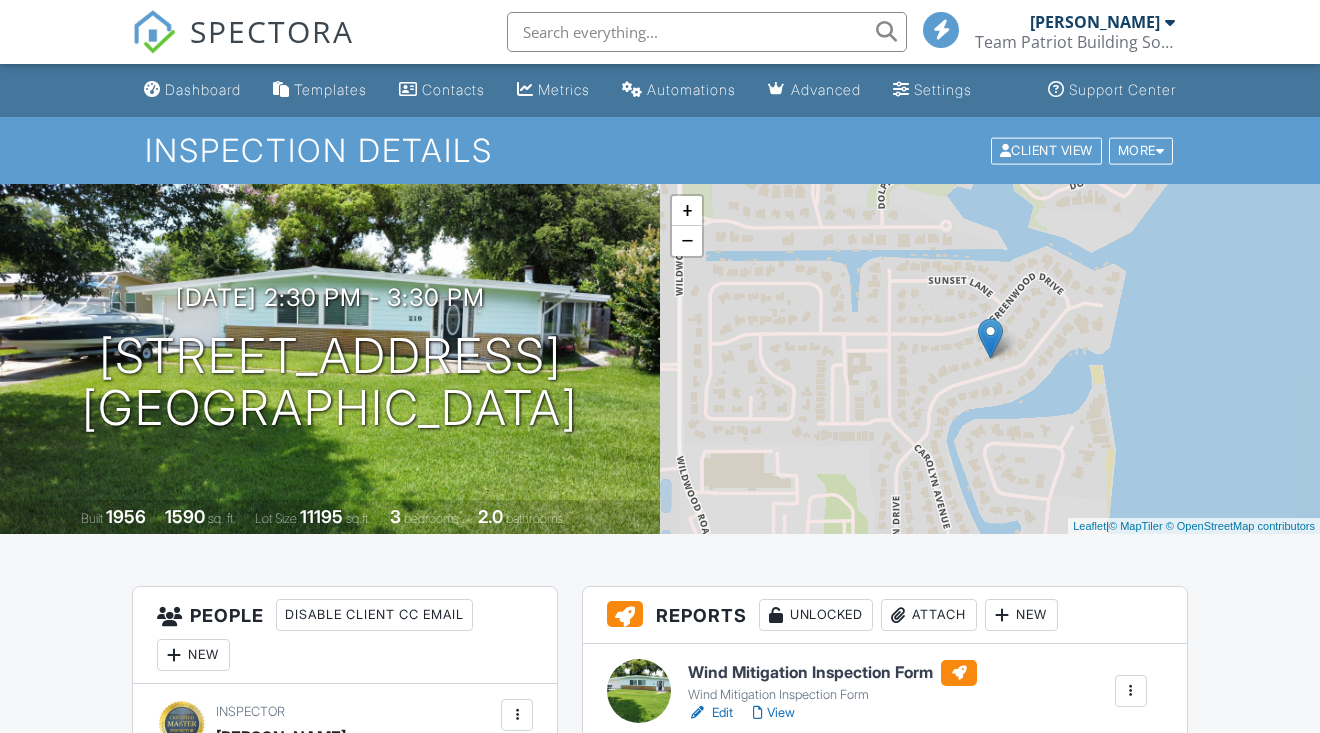 scroll, scrollTop: 0, scrollLeft: 0, axis: both 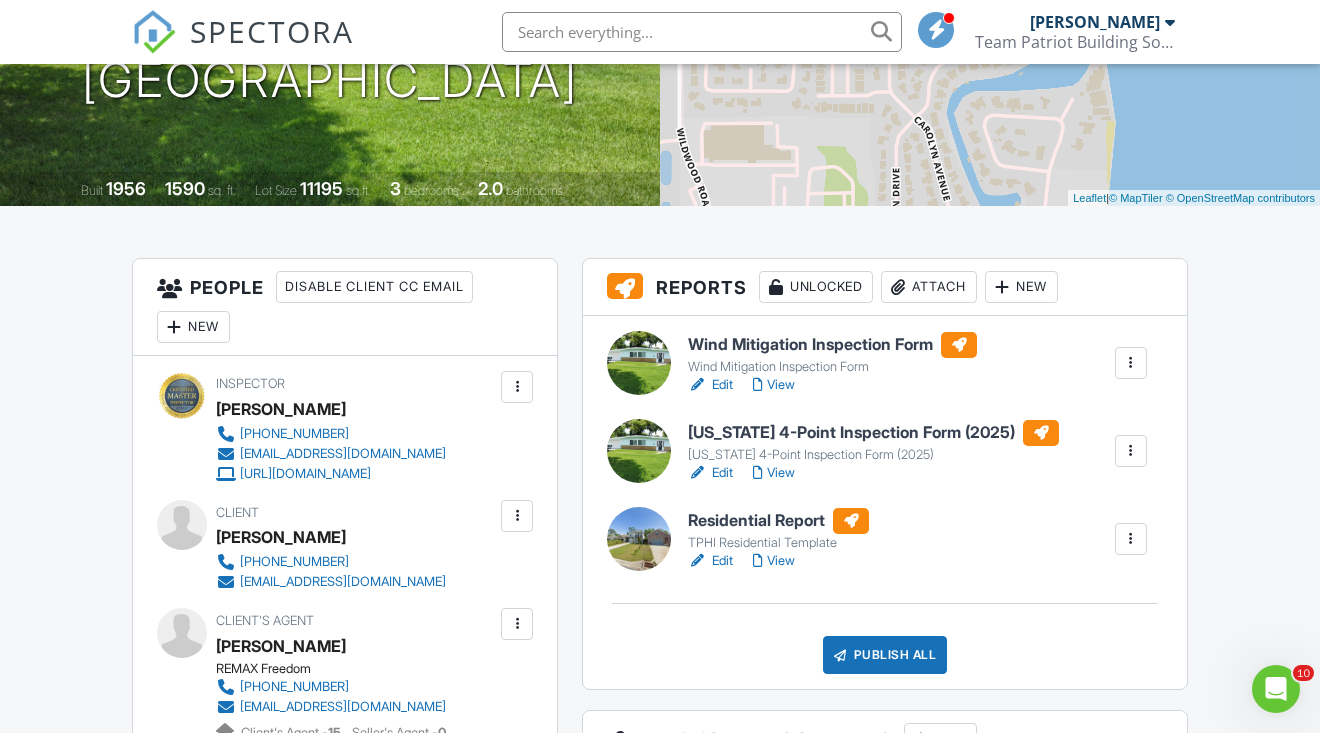 click on "View" at bounding box center [774, 385] 